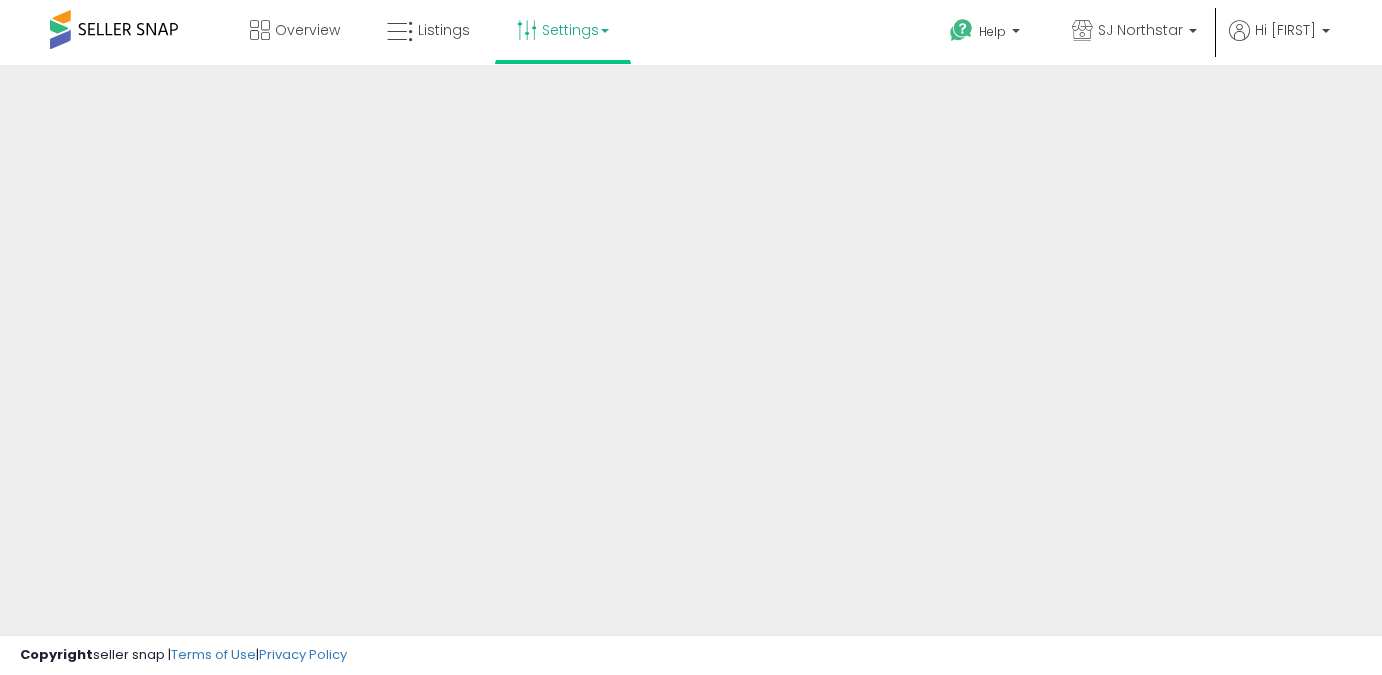 scroll, scrollTop: 0, scrollLeft: 0, axis: both 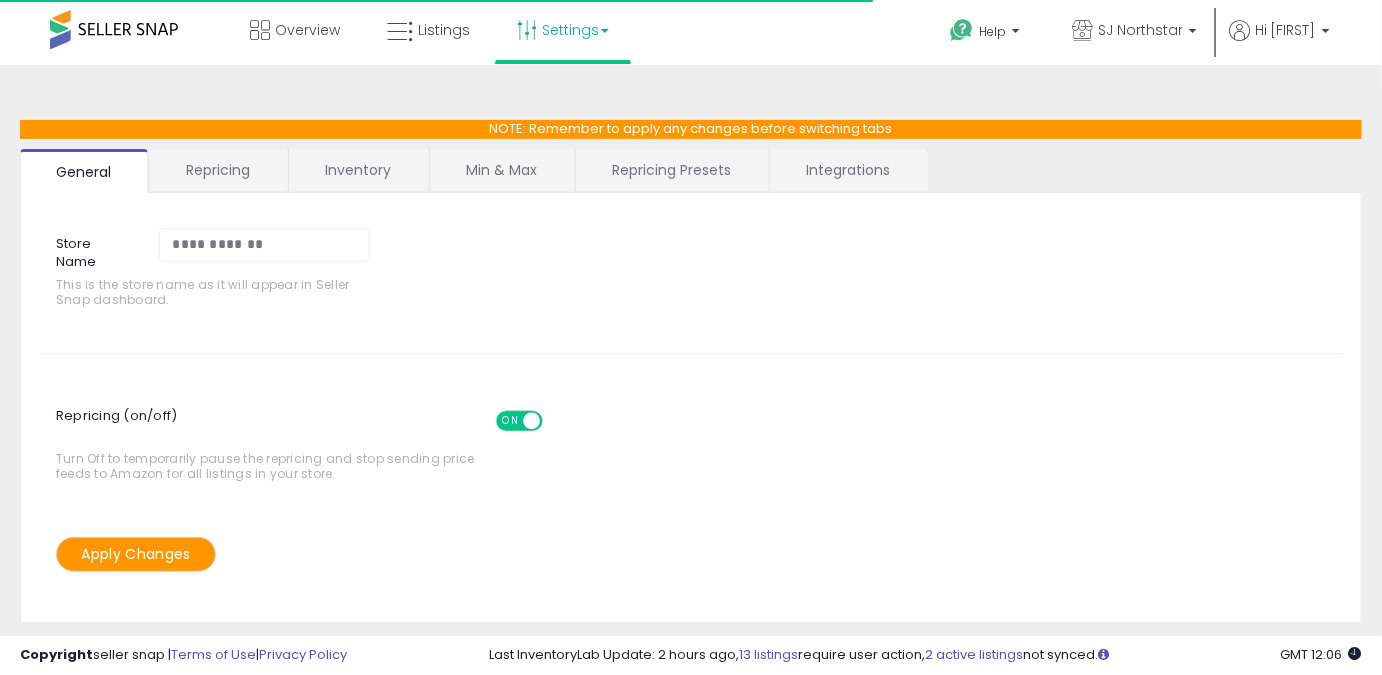 click on "Repricing" at bounding box center [218, 170] 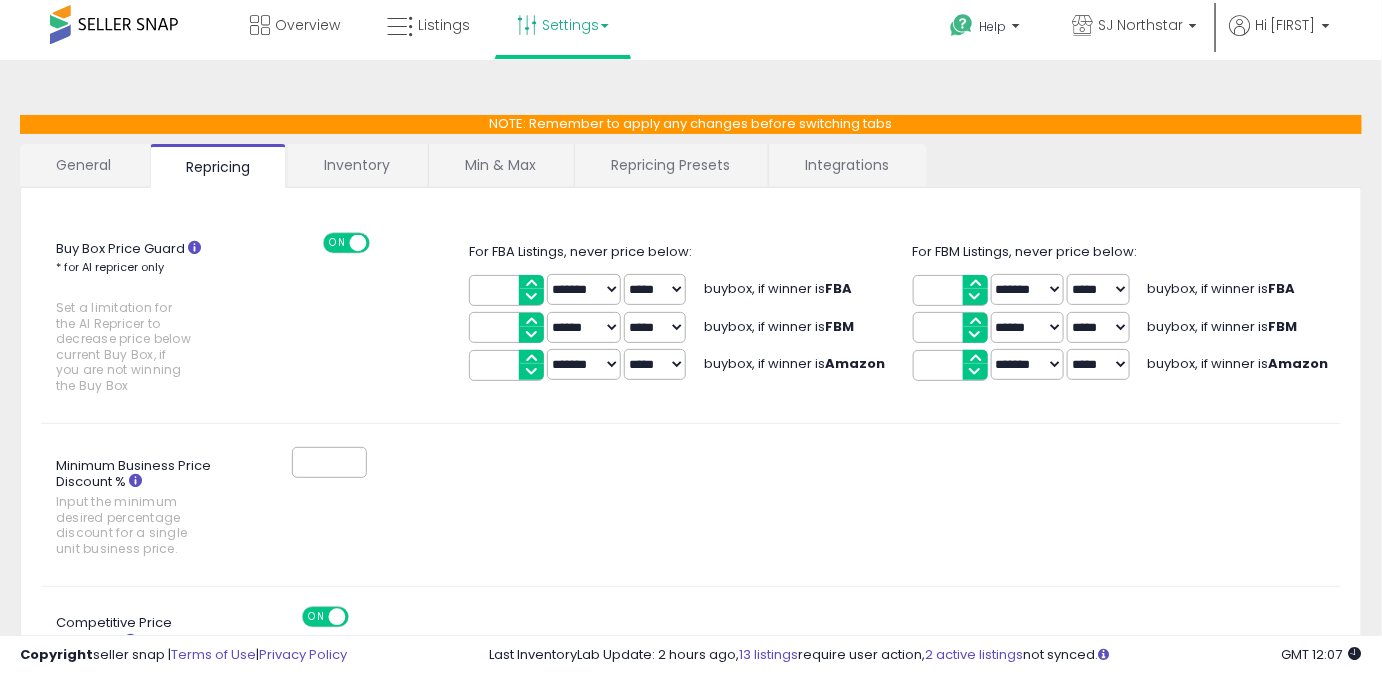 scroll, scrollTop: 0, scrollLeft: 0, axis: both 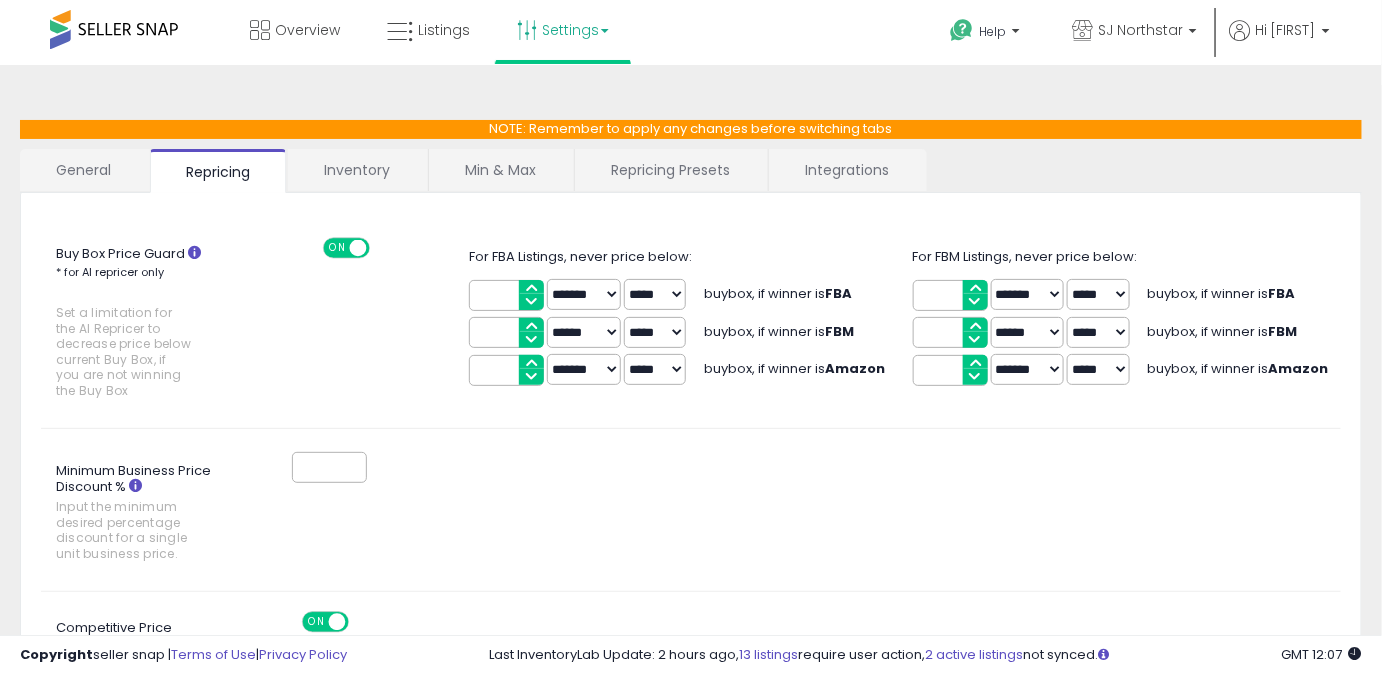 click on "Repricing Presets" at bounding box center (670, 170) 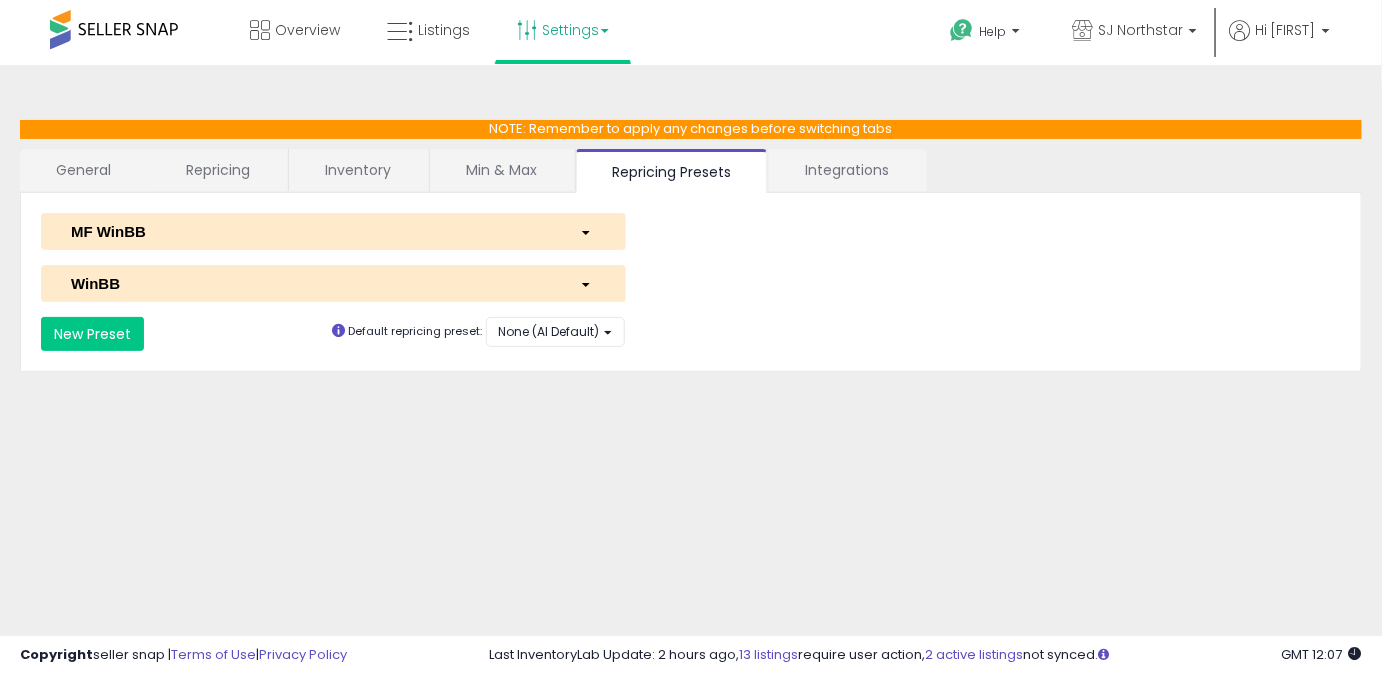 click on "WinBB" at bounding box center [310, 283] 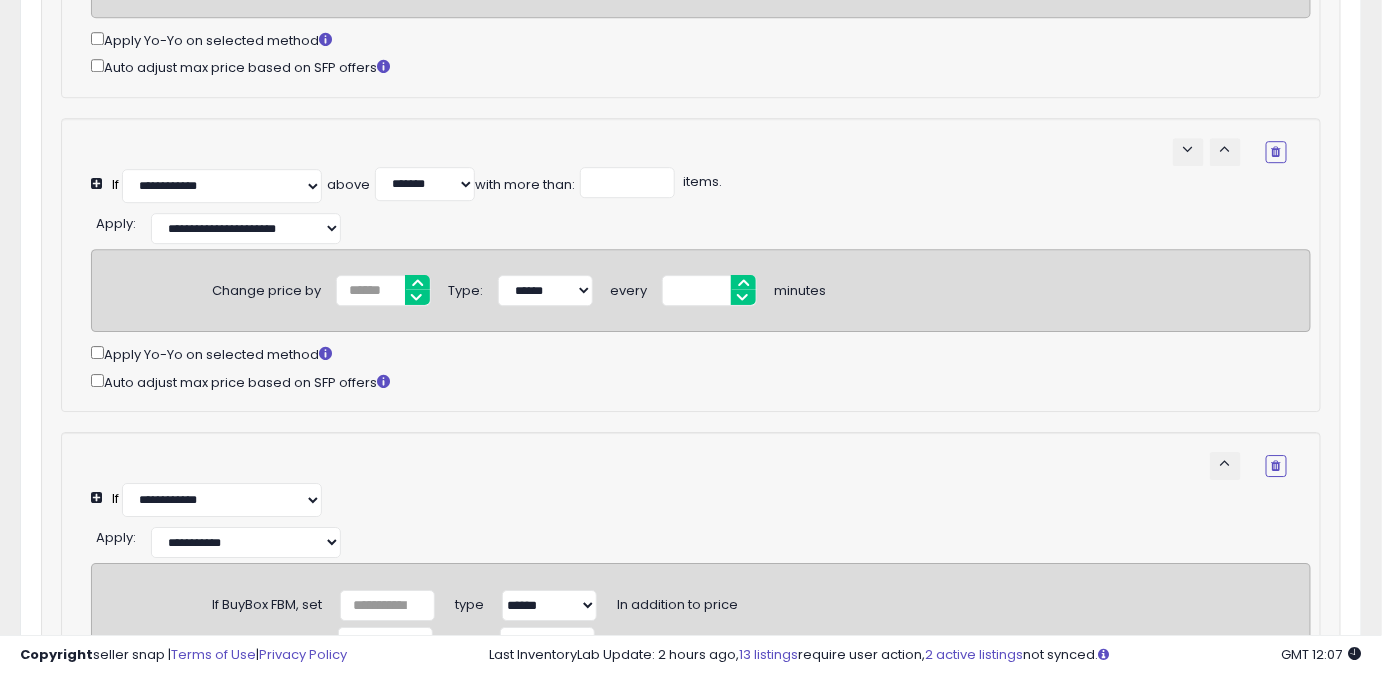 scroll, scrollTop: 2386, scrollLeft: 0, axis: vertical 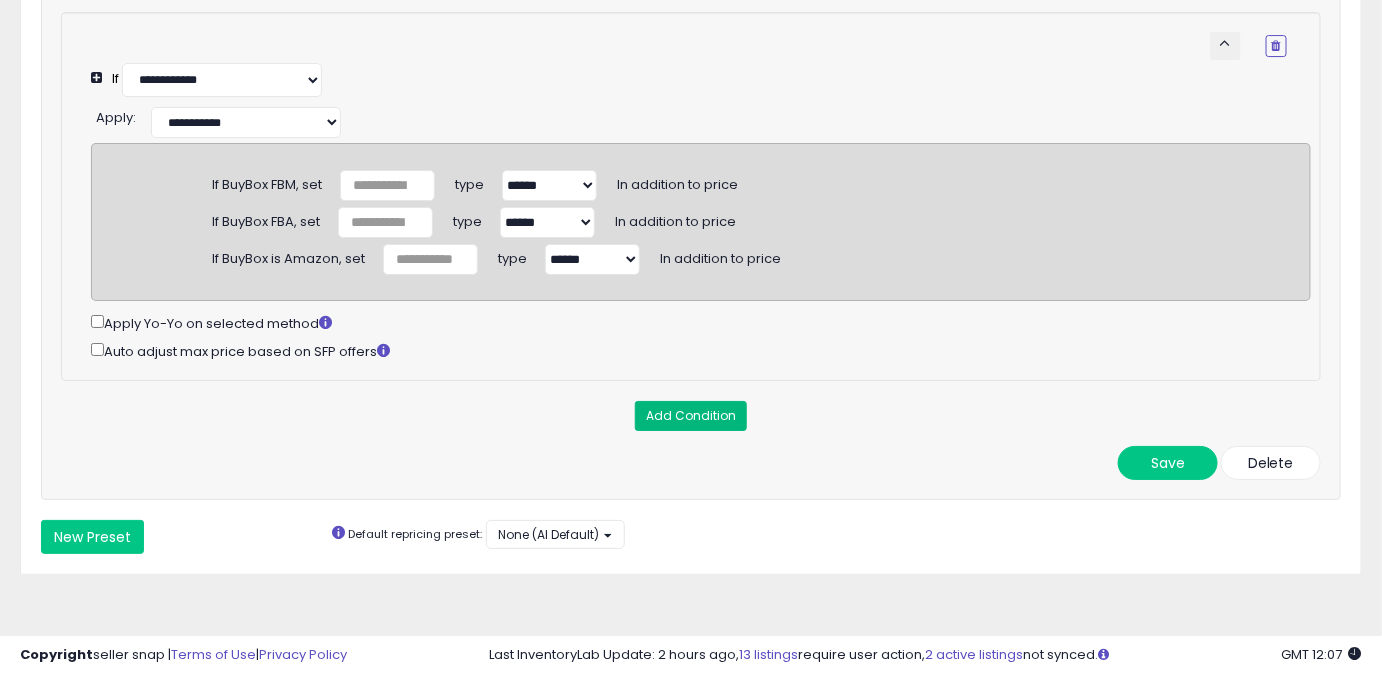 click on "Add Condition" at bounding box center [691, 416] 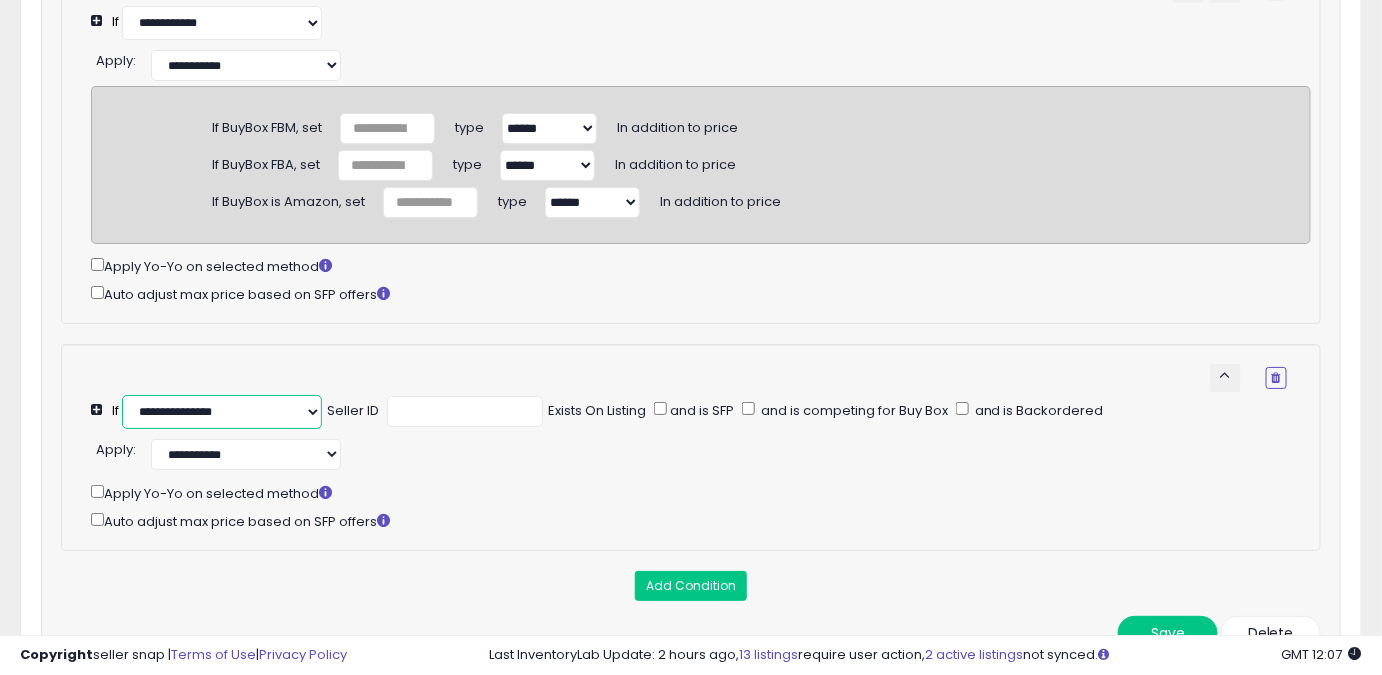 click on "**********" at bounding box center [222, 412] 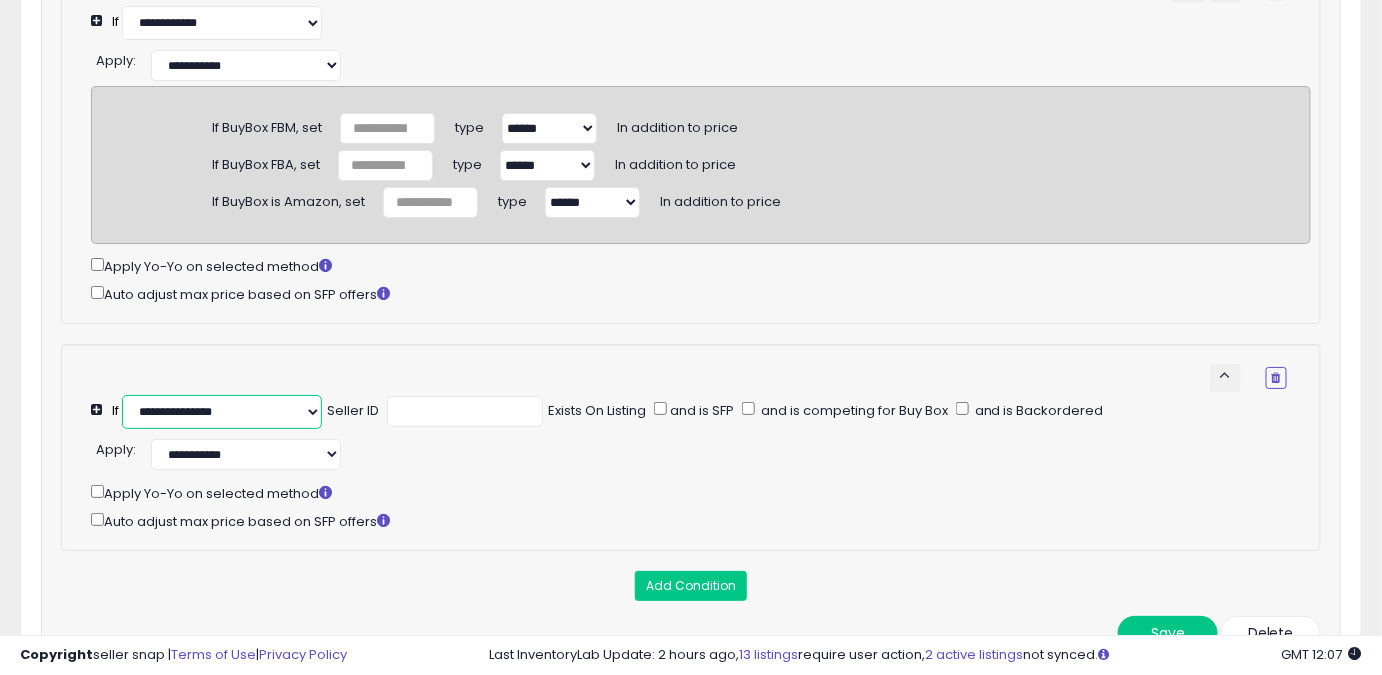 click on "**********" at bounding box center [222, 412] 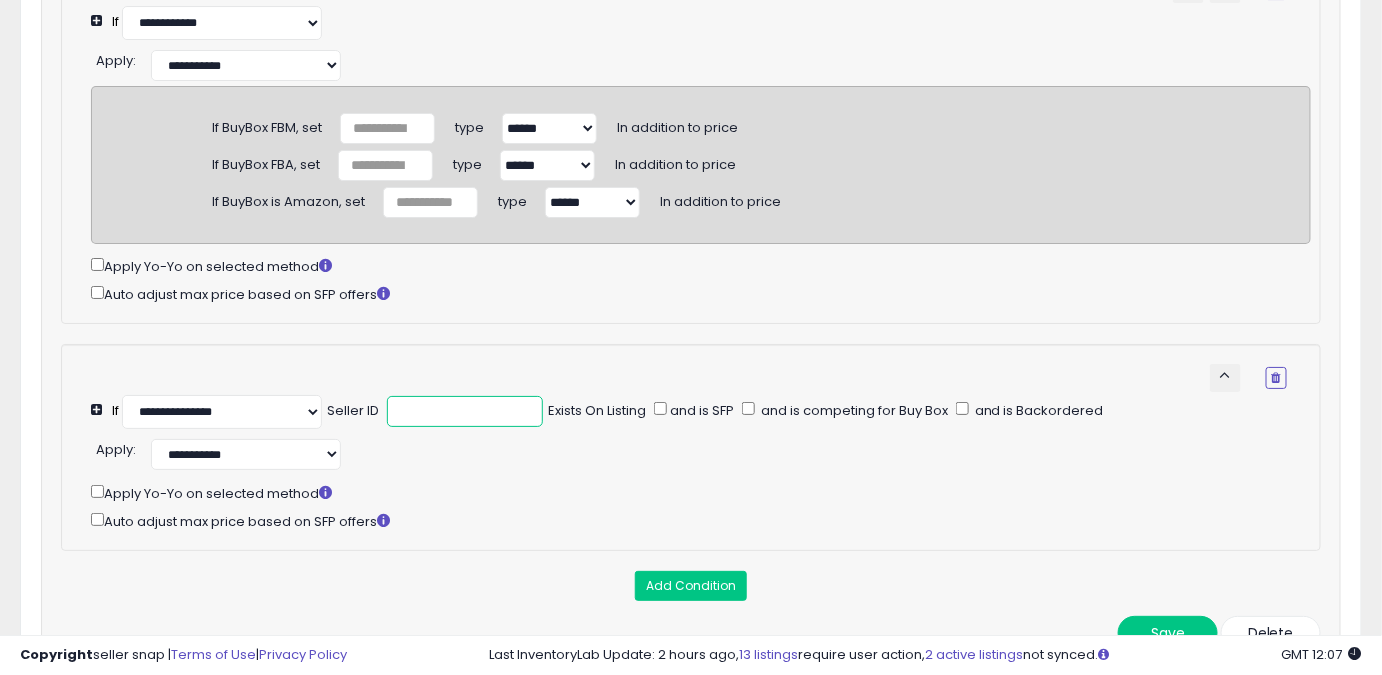 click at bounding box center (465, 411) 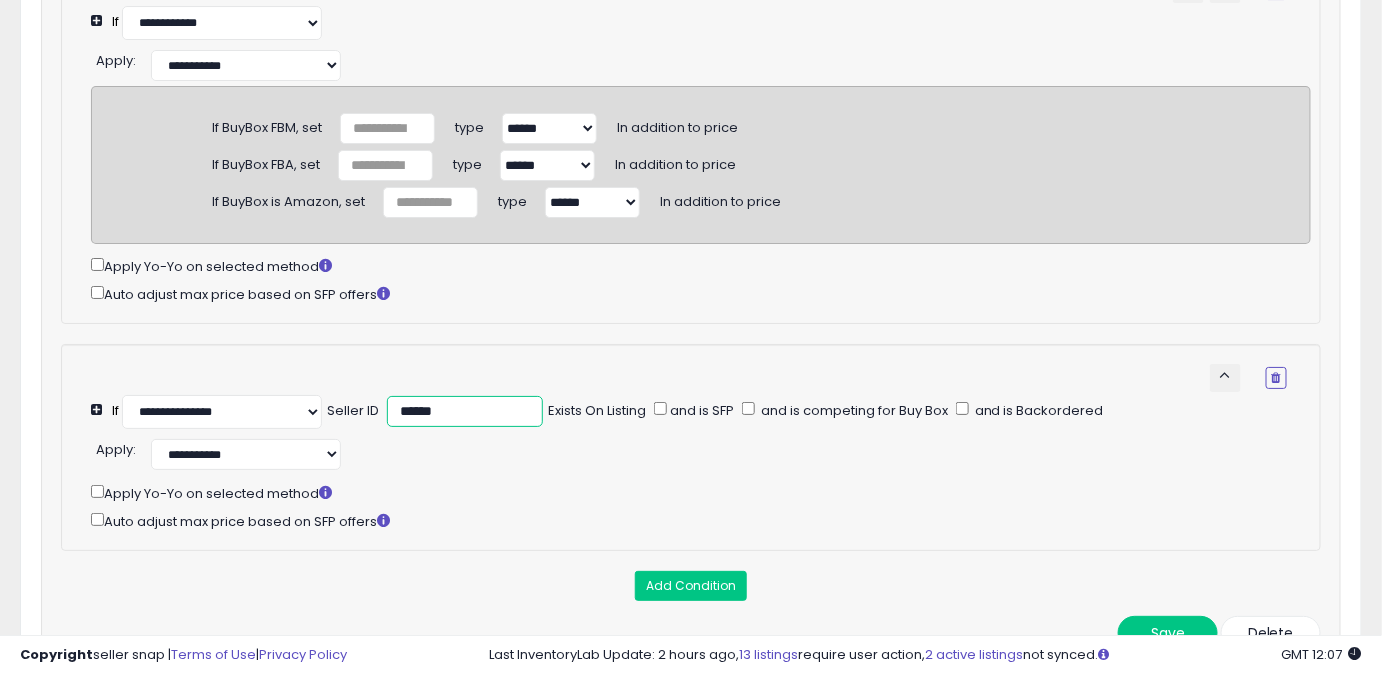 type on "******" 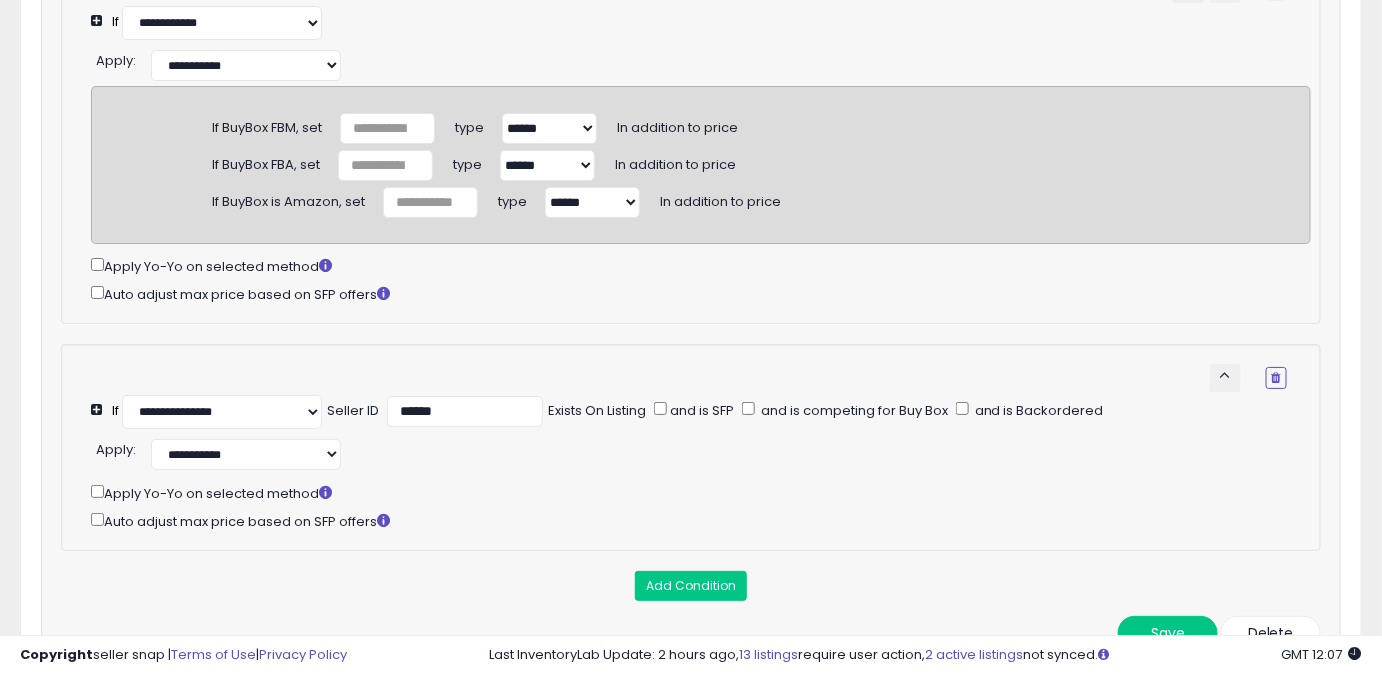 click on "Apply Yo-Yo on selected method" at bounding box center (701, 492) 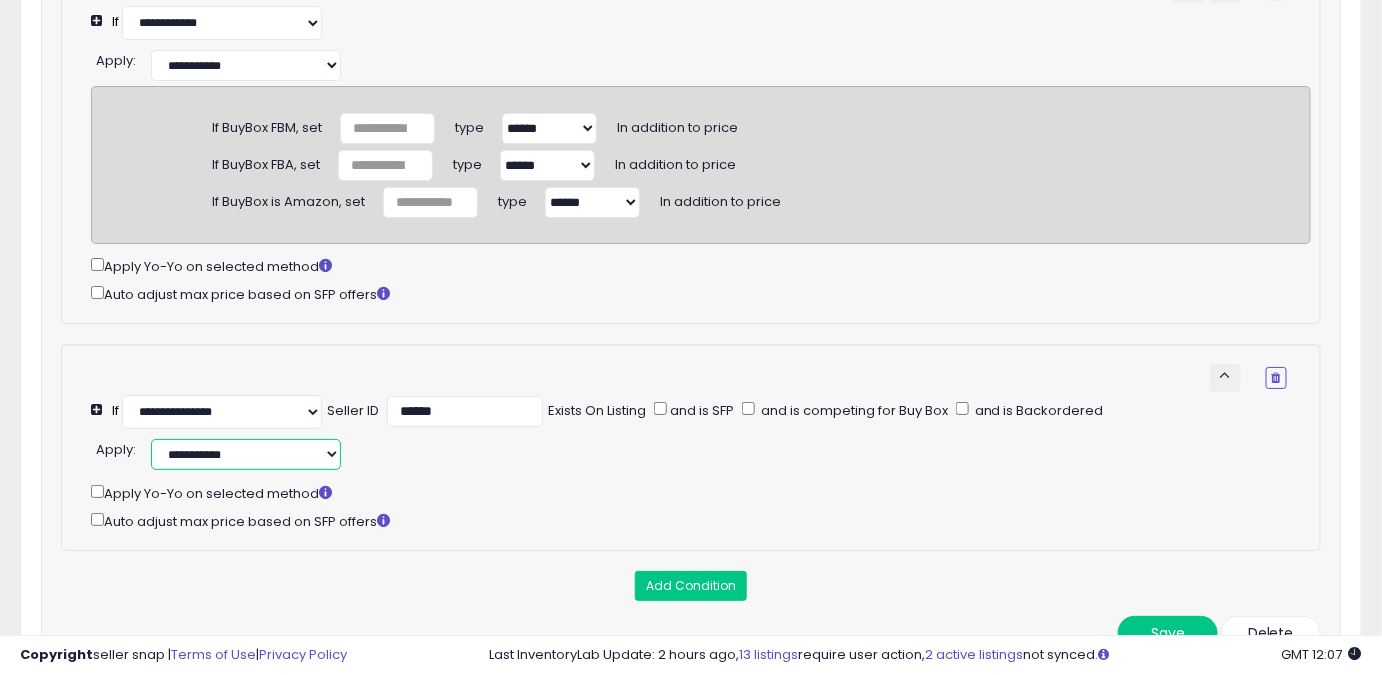click on "**********" at bounding box center [246, 454] 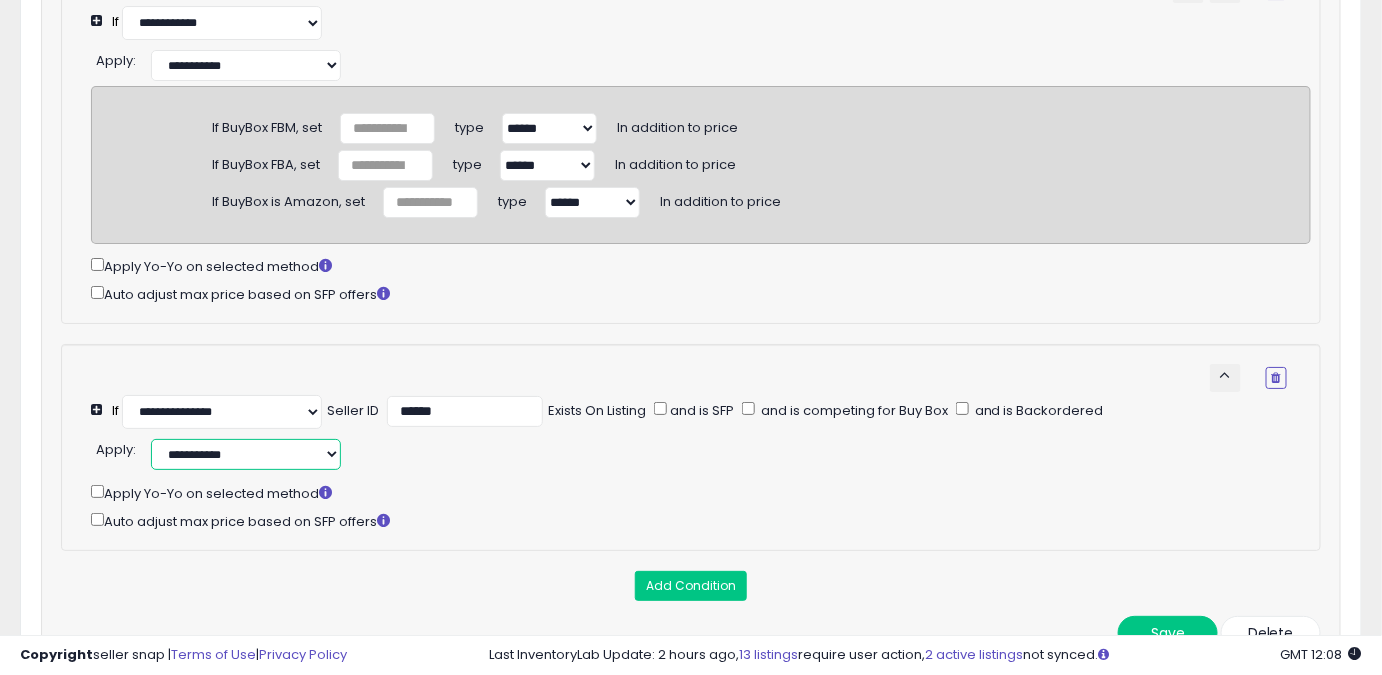 select on "**********" 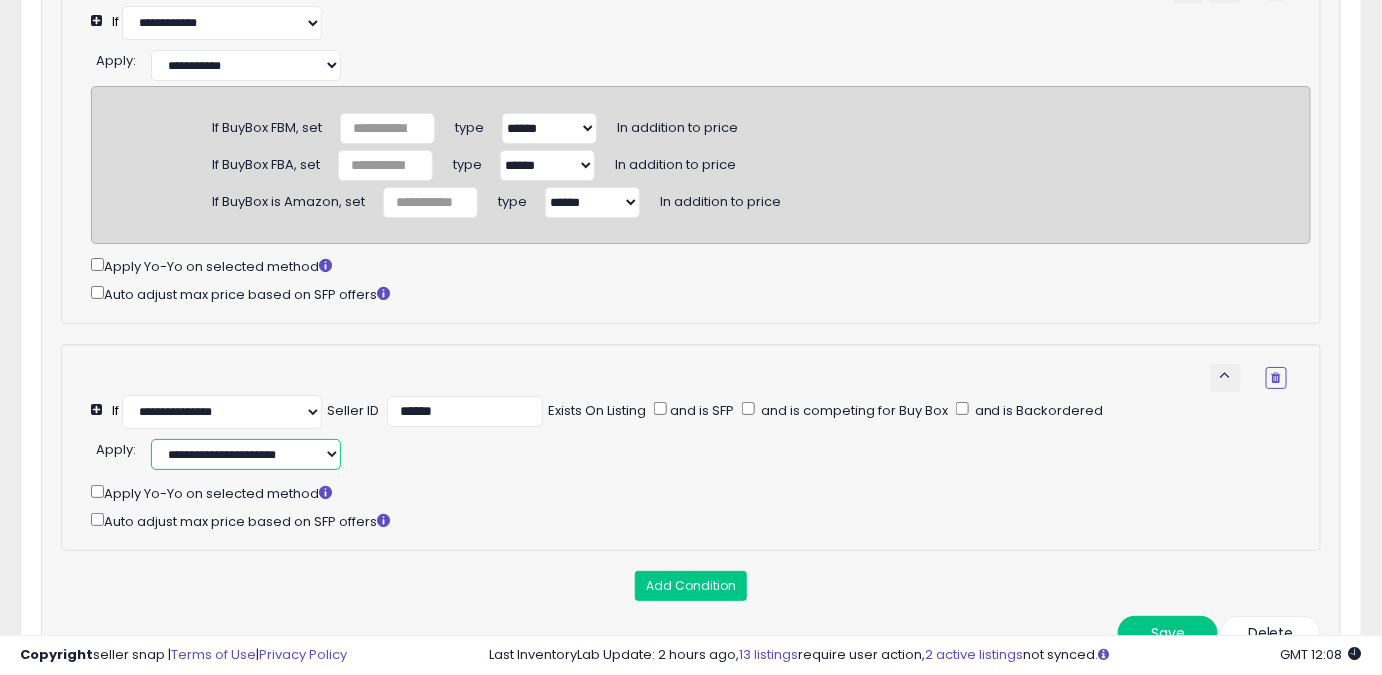 click on "**********" at bounding box center (246, 454) 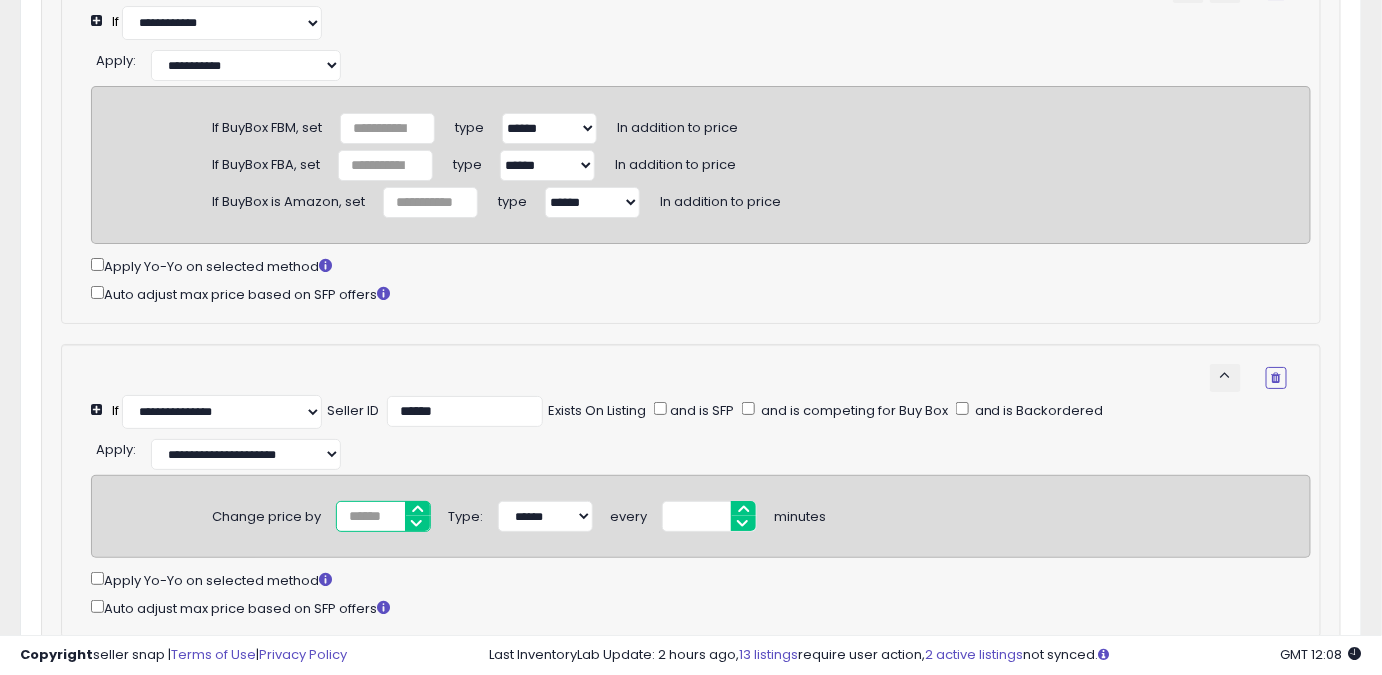 click at bounding box center [383, 516] 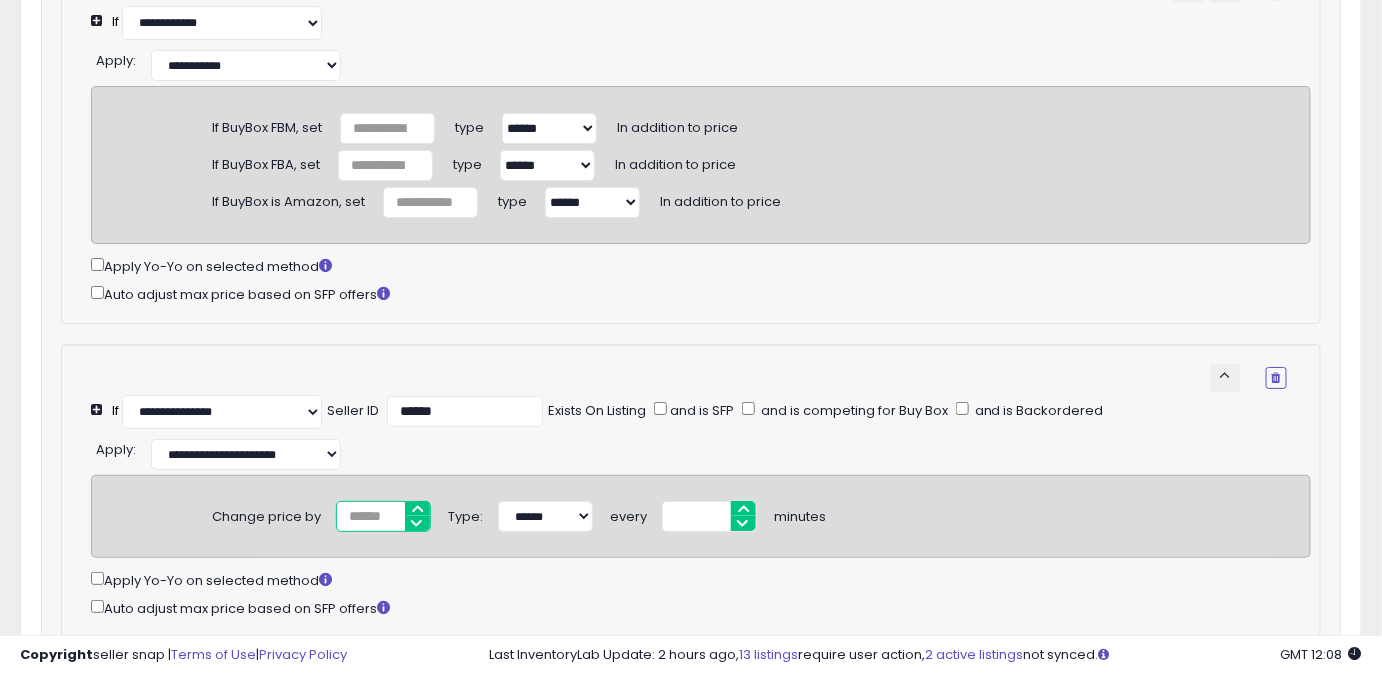 type on "****" 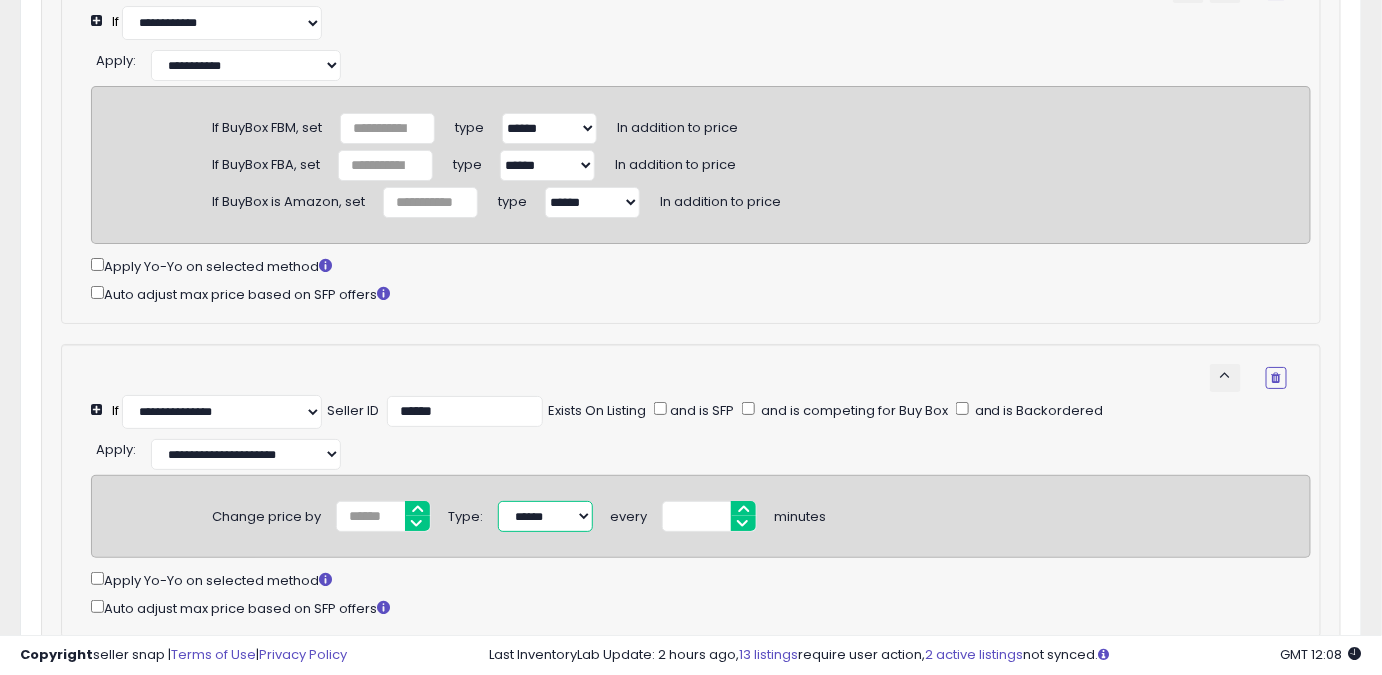 click on "******
*******" at bounding box center [545, 516] 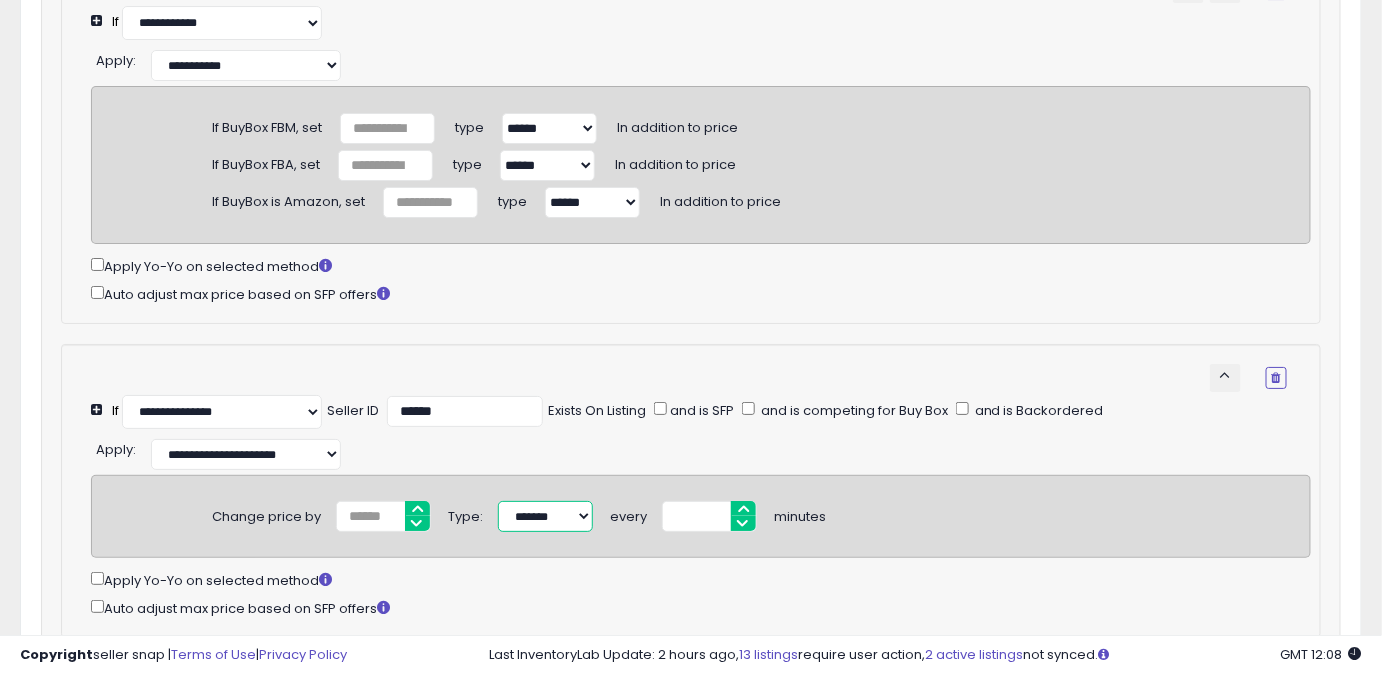click on "******
*******" at bounding box center [545, 516] 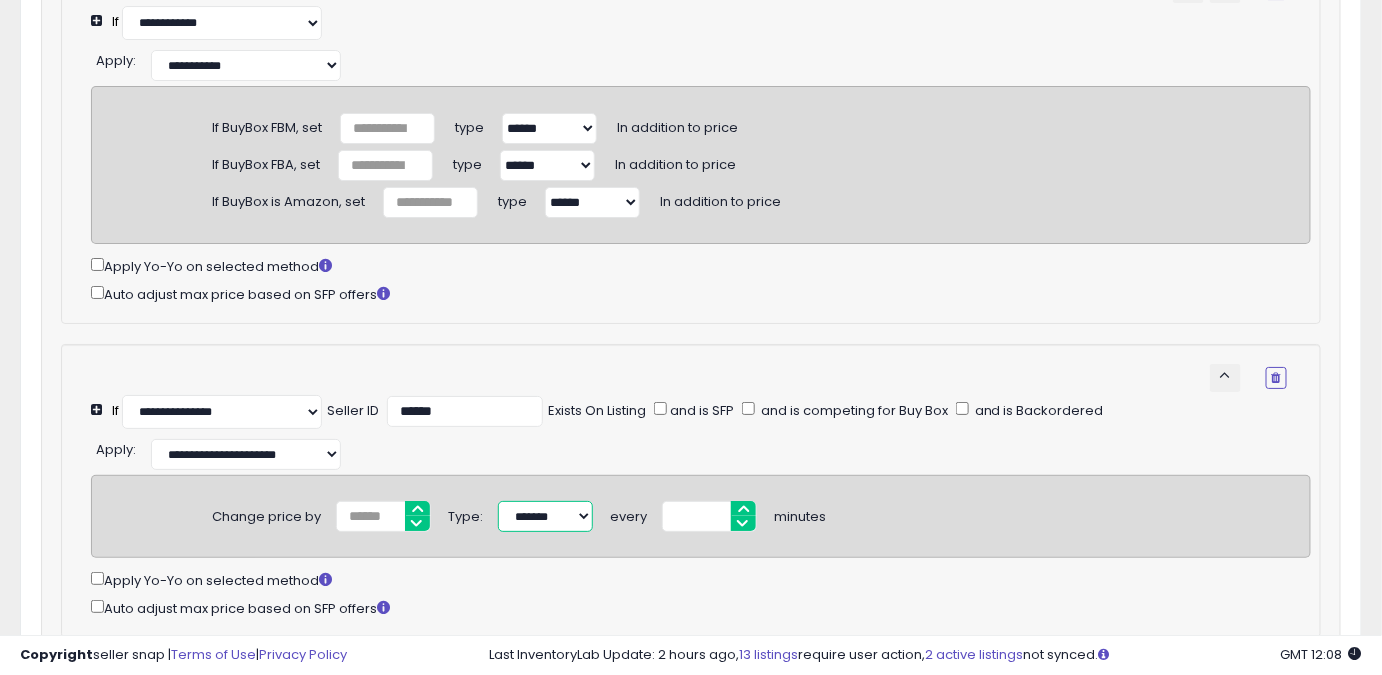 click on "******
*******" at bounding box center (545, 516) 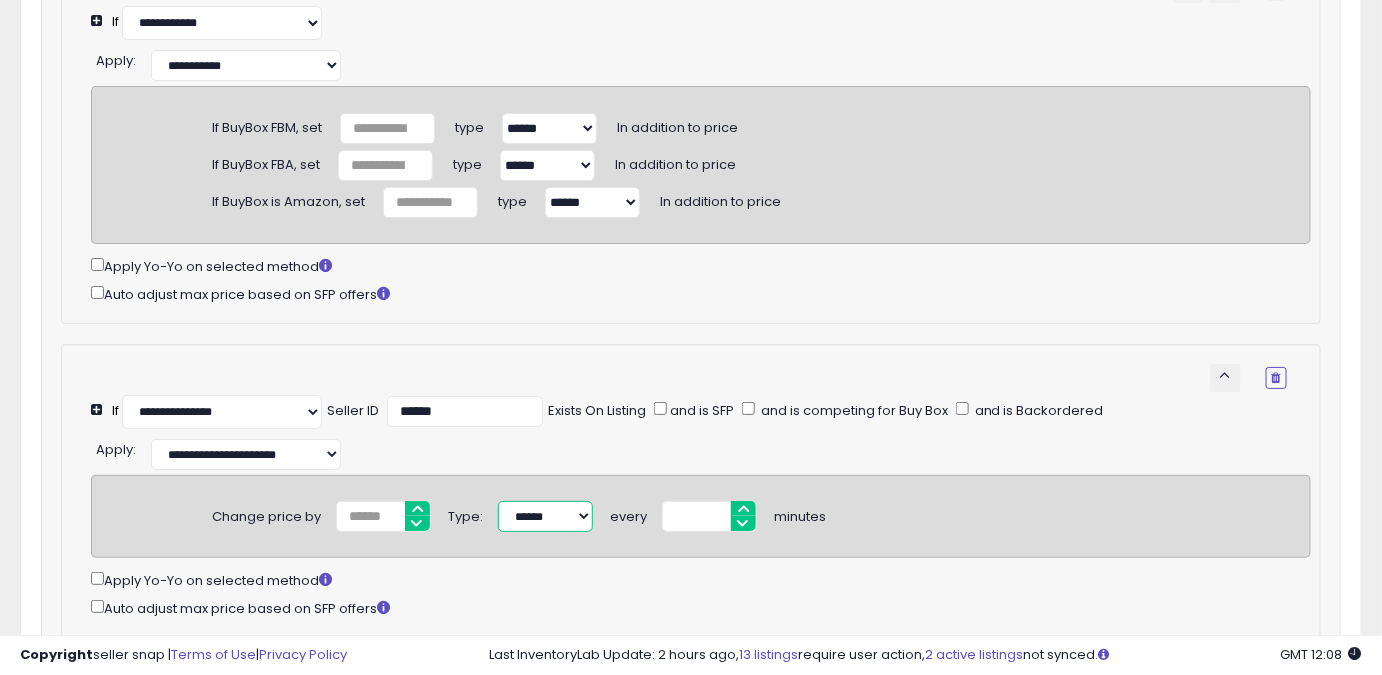 click on "******
*******" at bounding box center [545, 516] 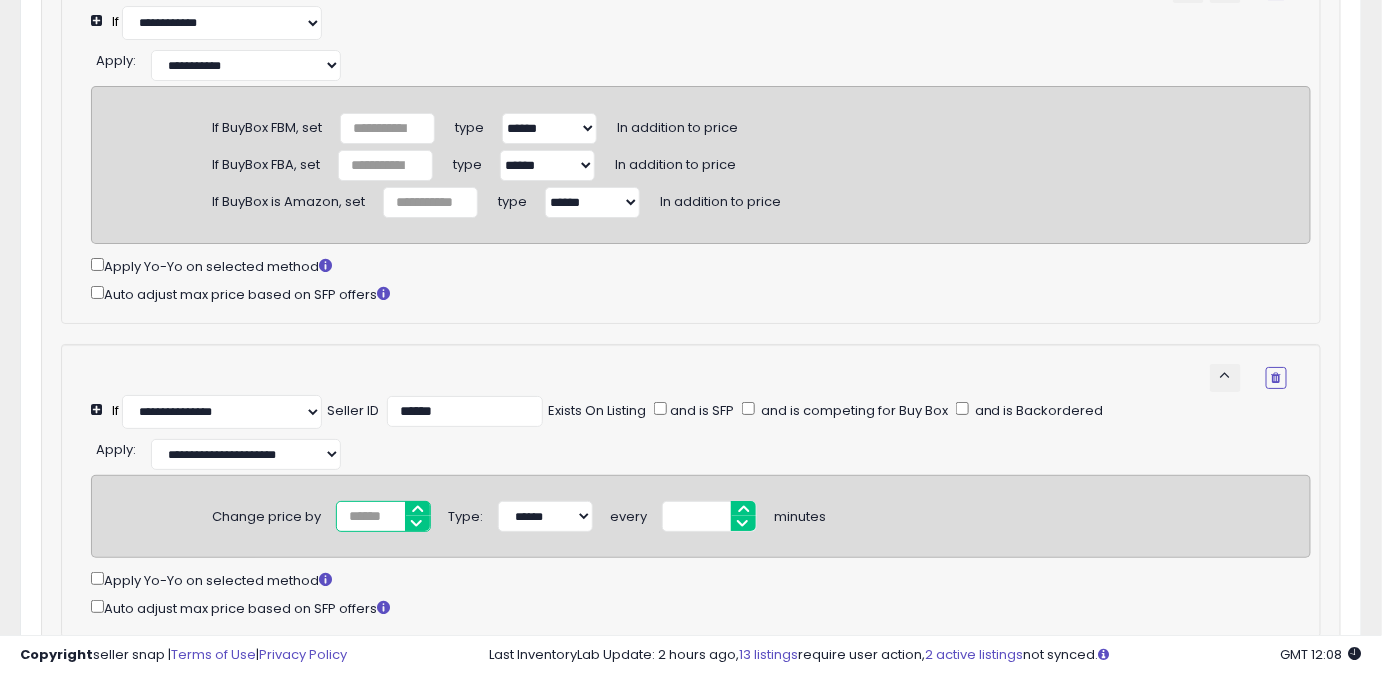 click on "****" at bounding box center [383, 516] 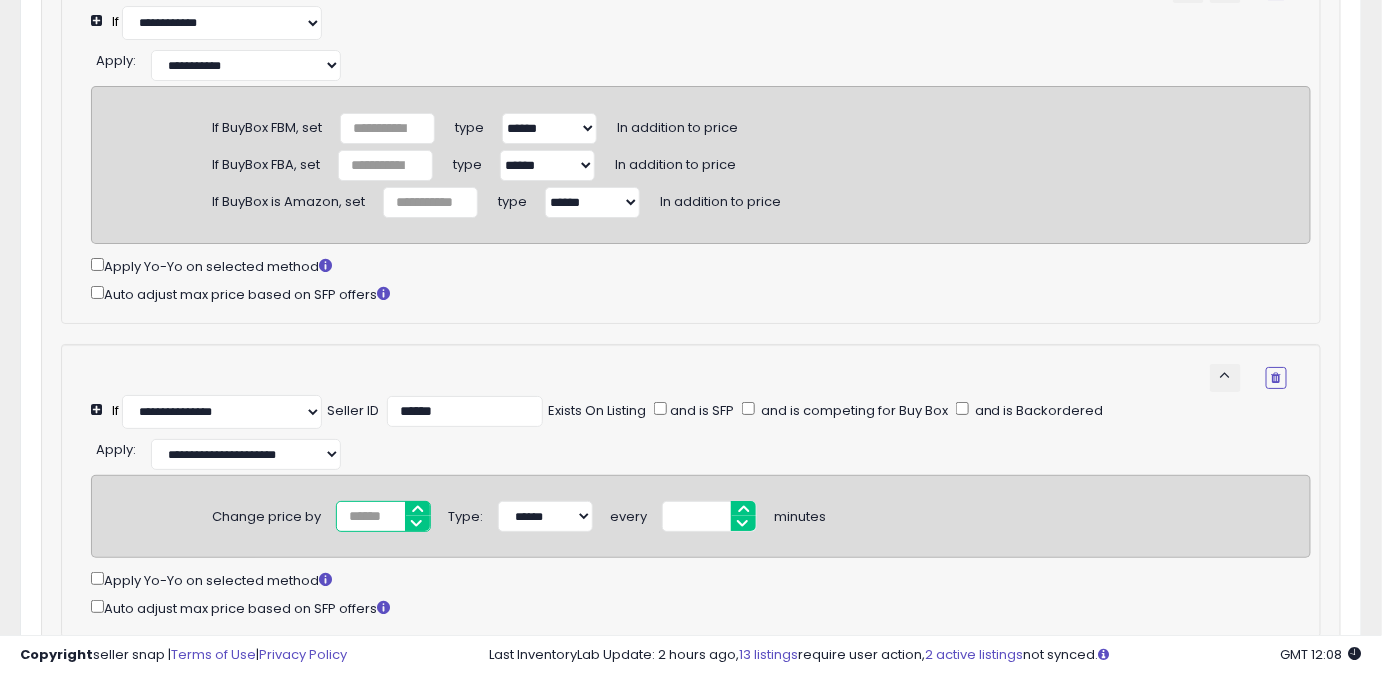 type on "****" 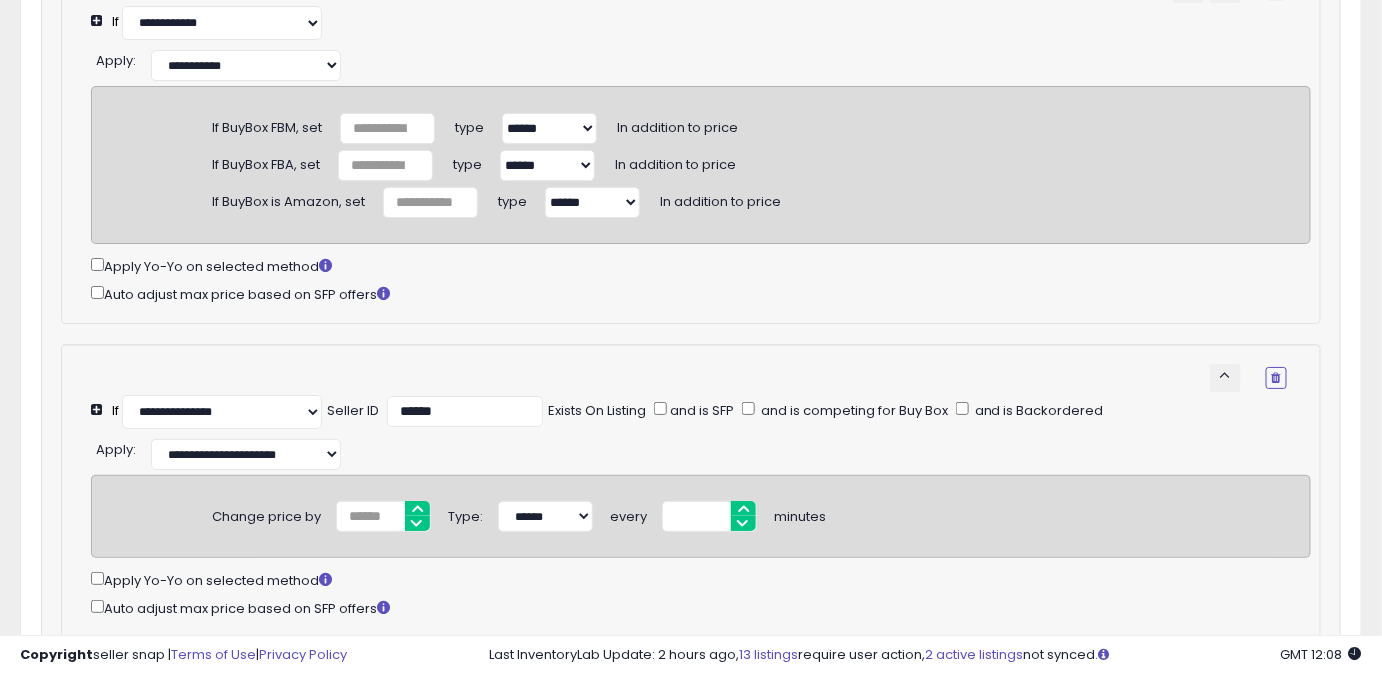 click on "Change price by
****
Type:
******
*******
every
**
minutes" at bounding box center (701, 516) 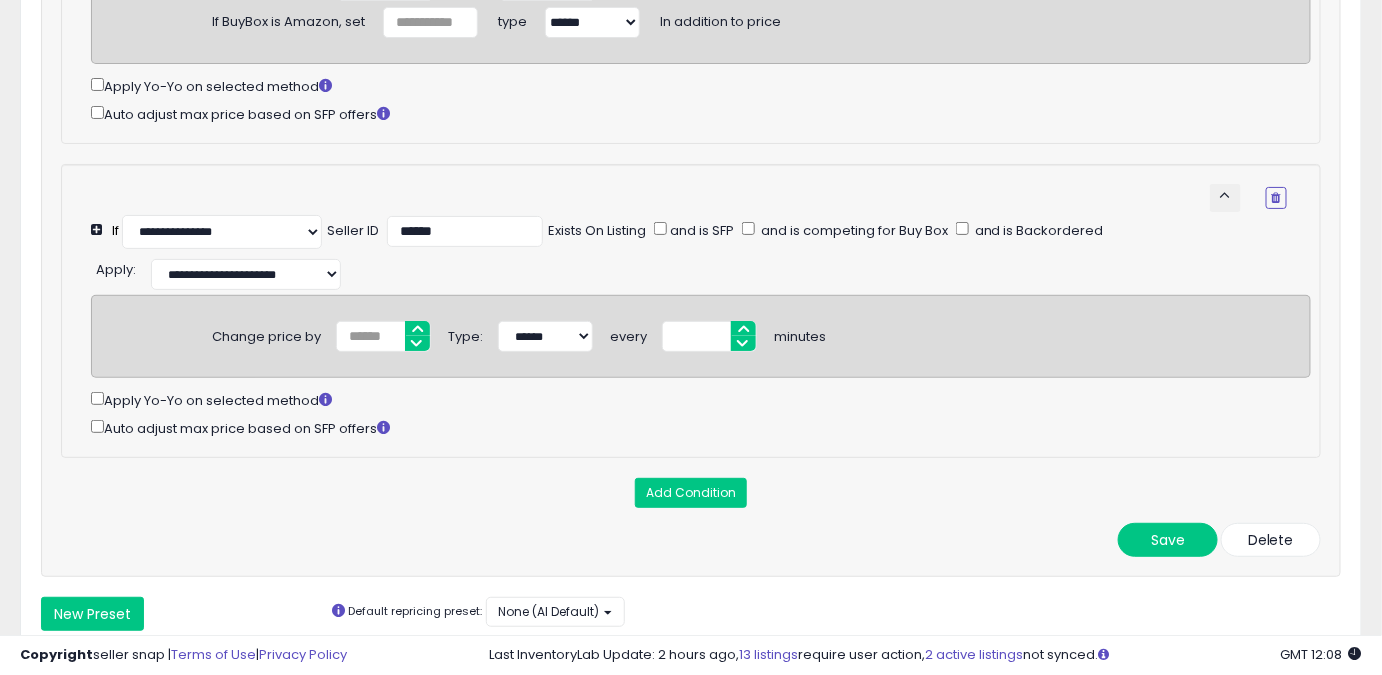 scroll, scrollTop: 2568, scrollLeft: 0, axis: vertical 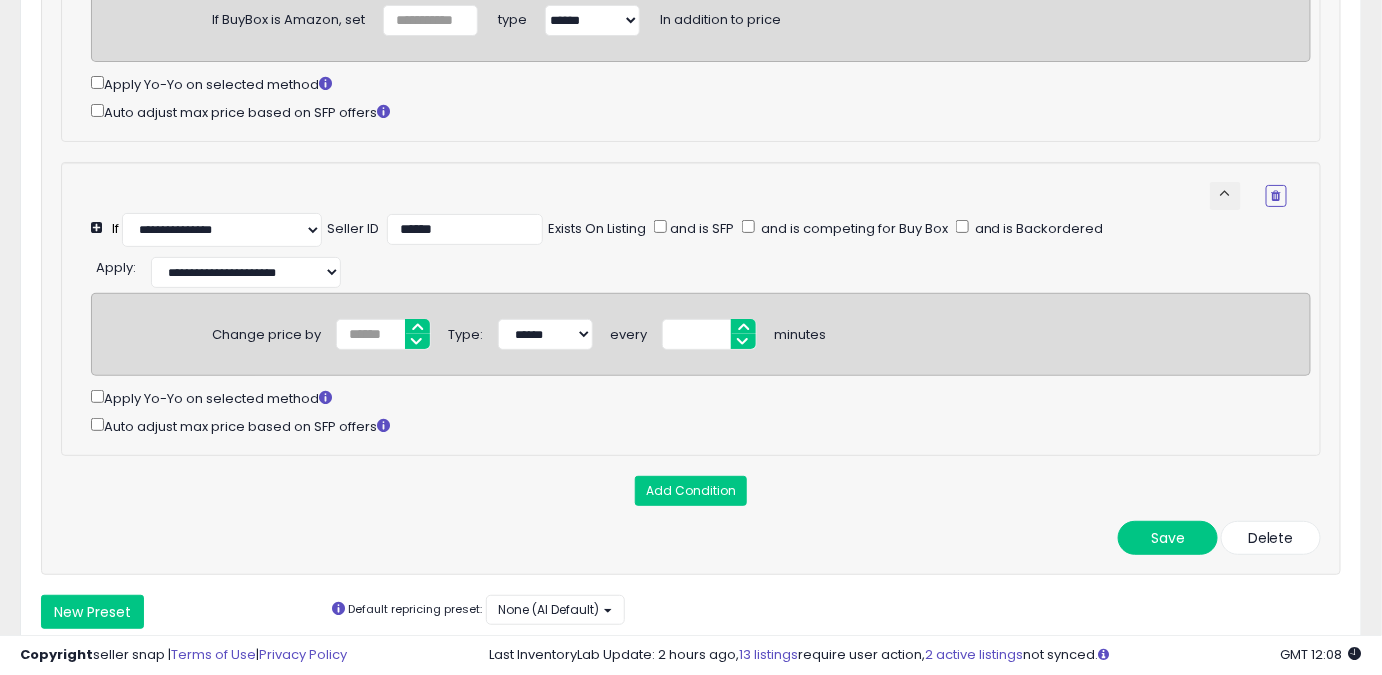 click on "keyboard_arrow_up" at bounding box center (1225, 193) 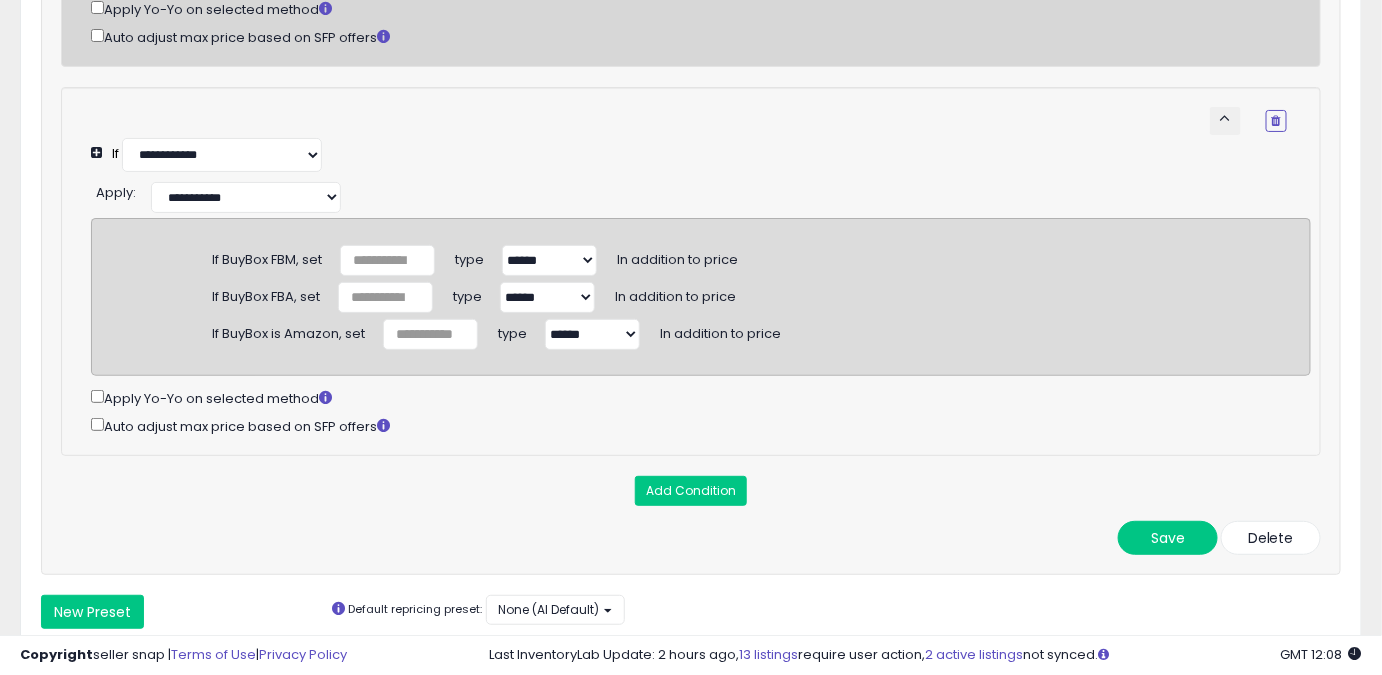 scroll, scrollTop: 2168, scrollLeft: 0, axis: vertical 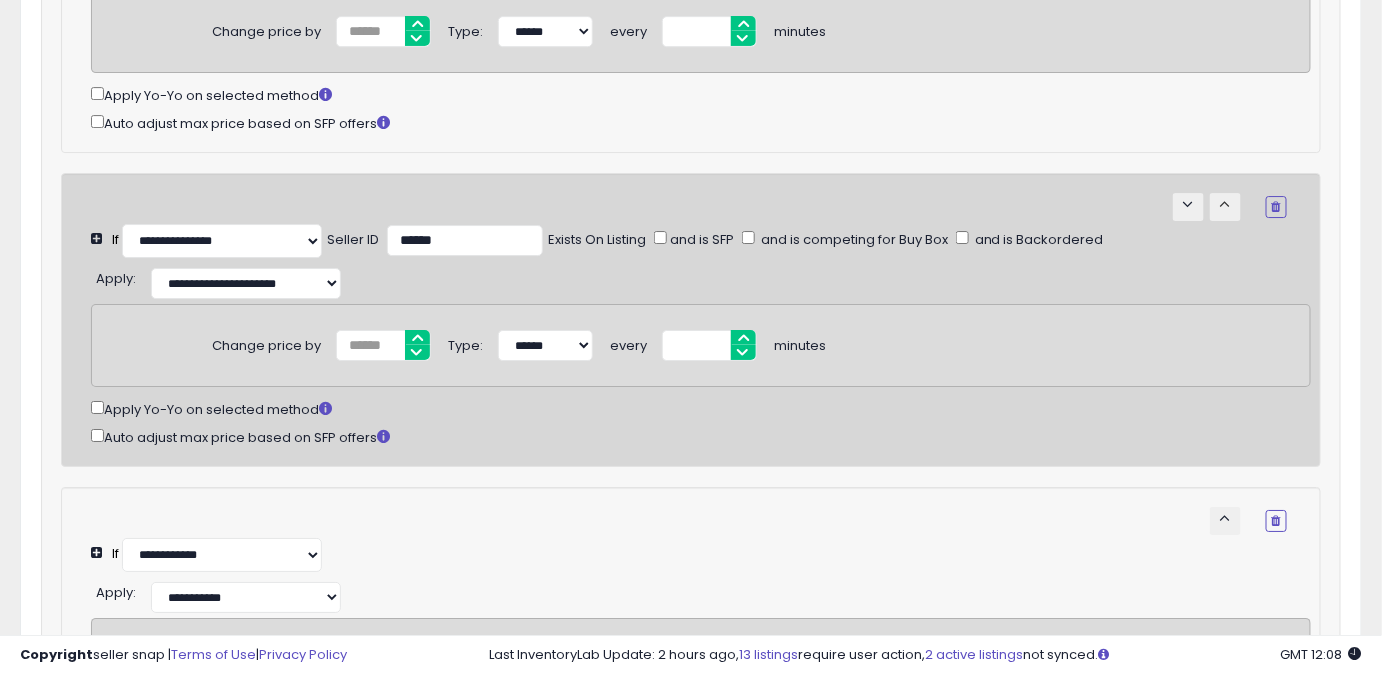 click on "keyboard_arrow_up" at bounding box center [1225, 204] 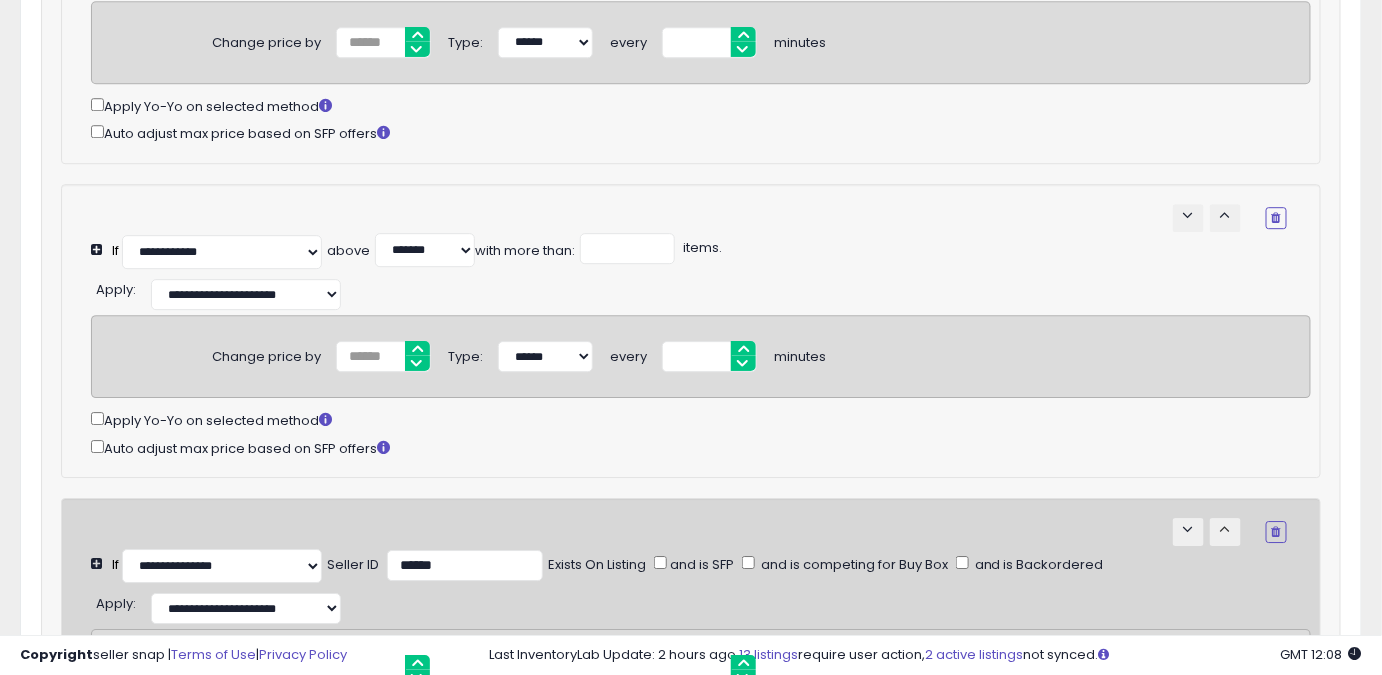 select on "**********" 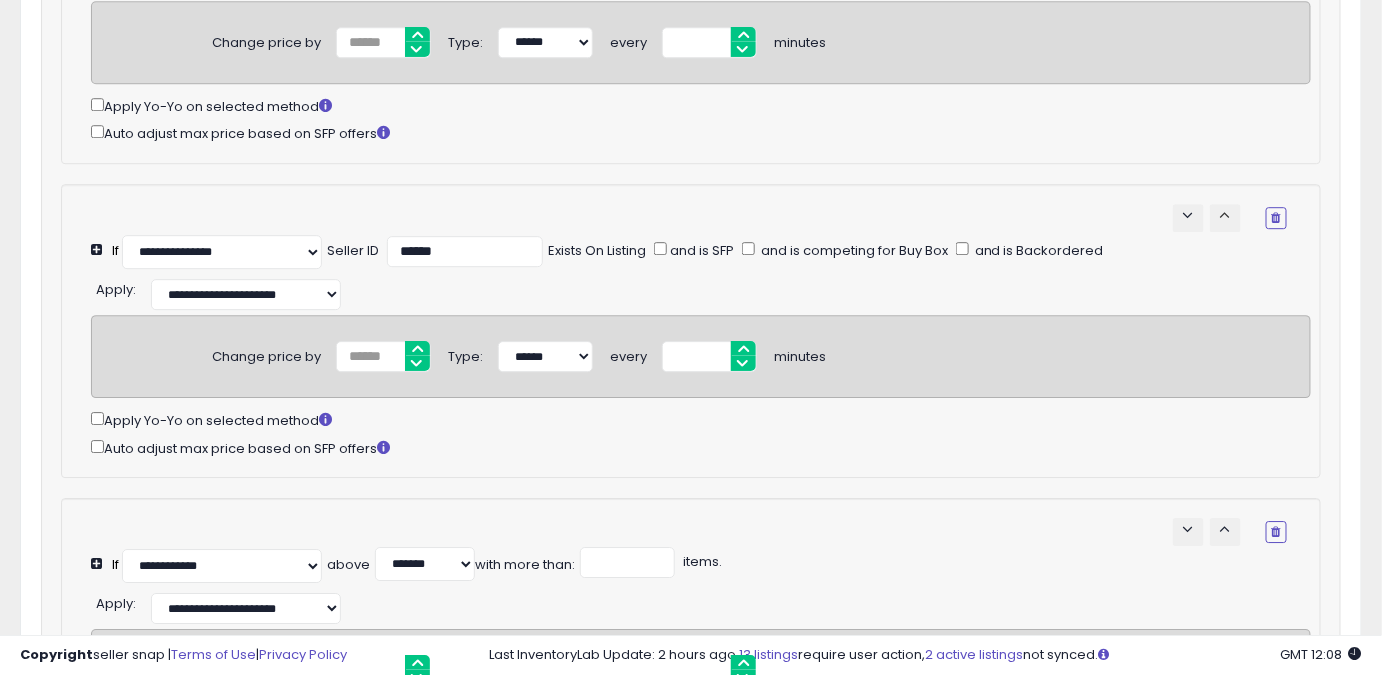 click on "keyboard_arrow_up" at bounding box center (1225, 215) 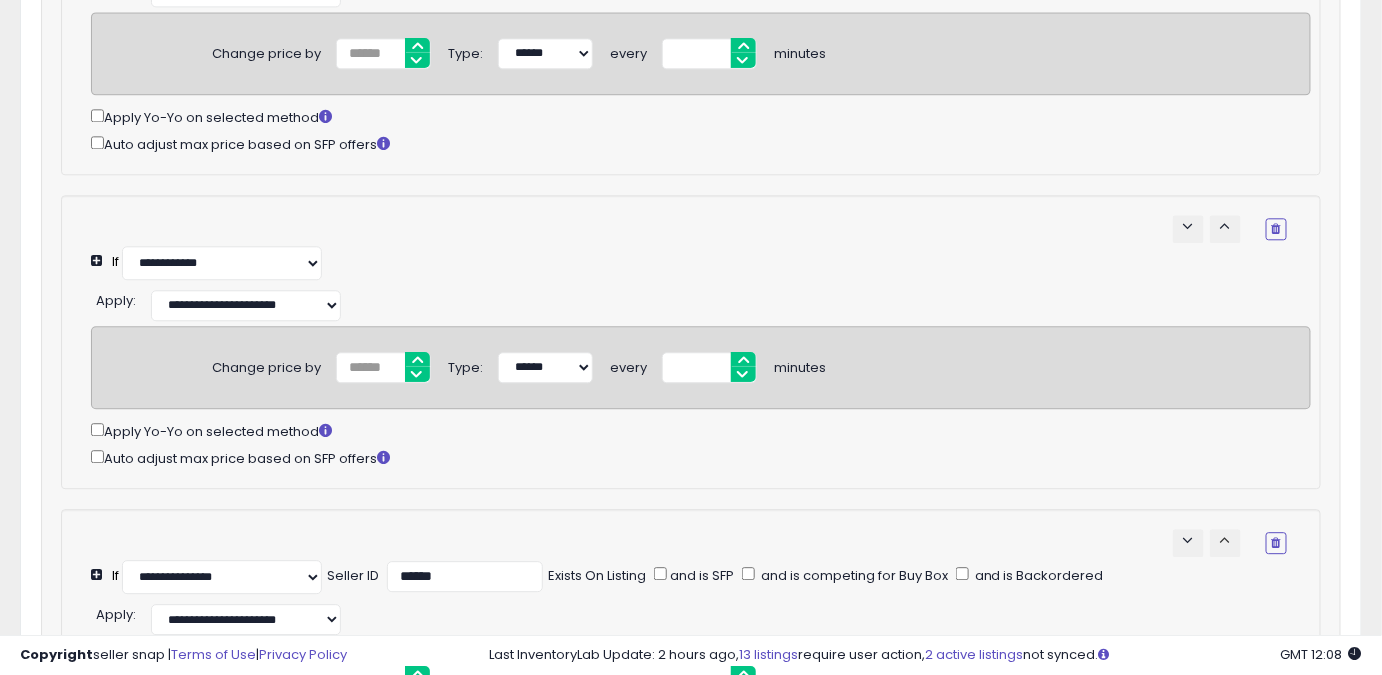 select on "**********" 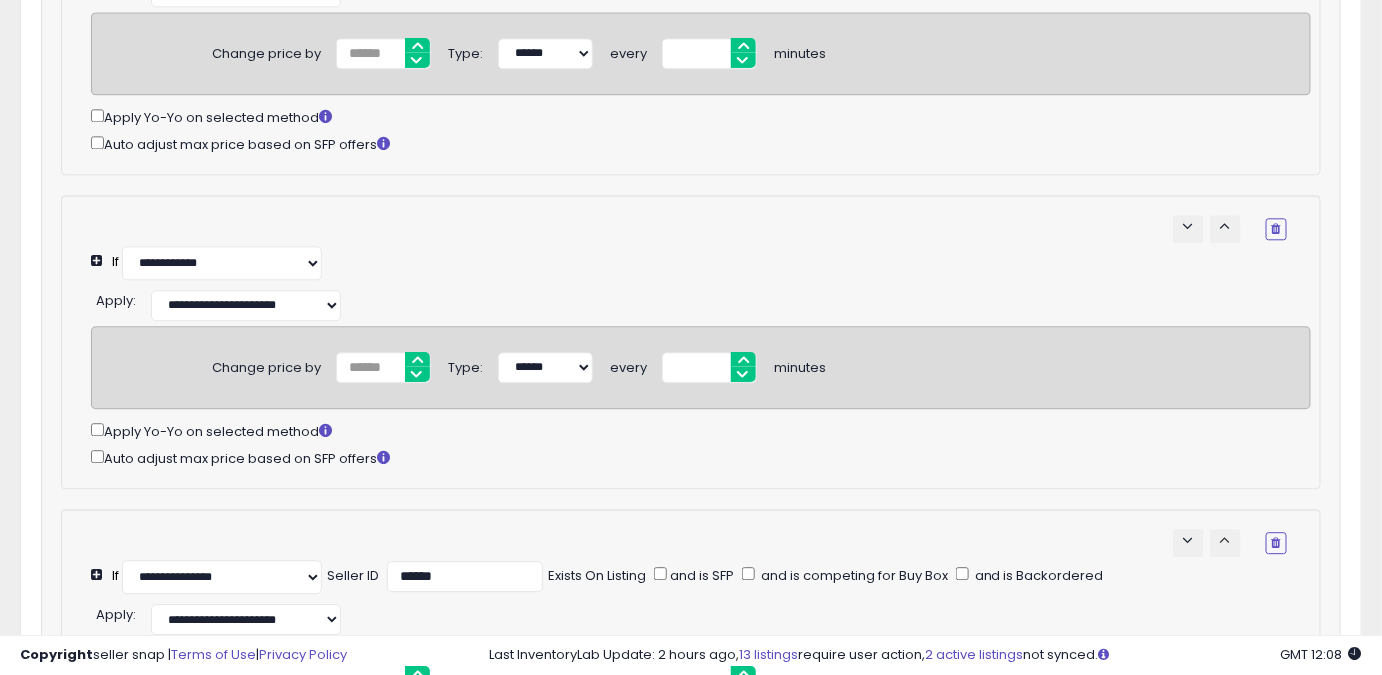 select on "**********" 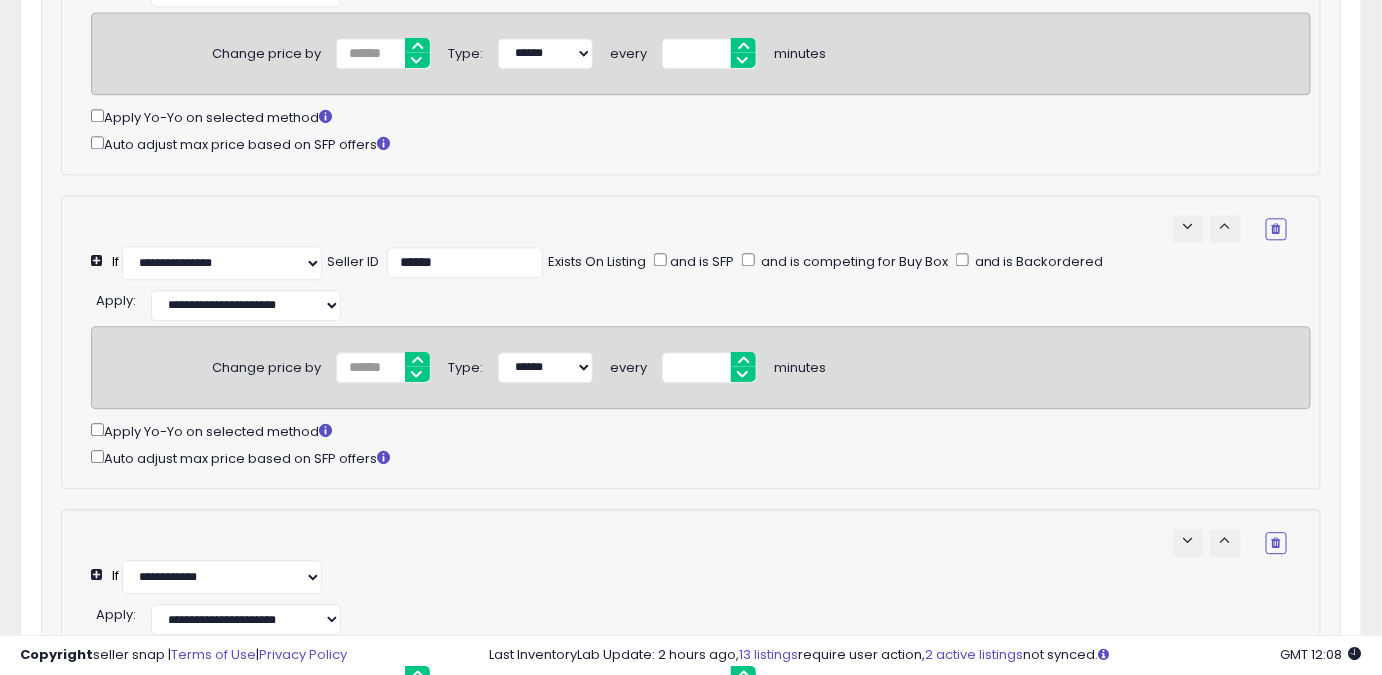 click on "keyboard_arrow_up" at bounding box center (1225, 226) 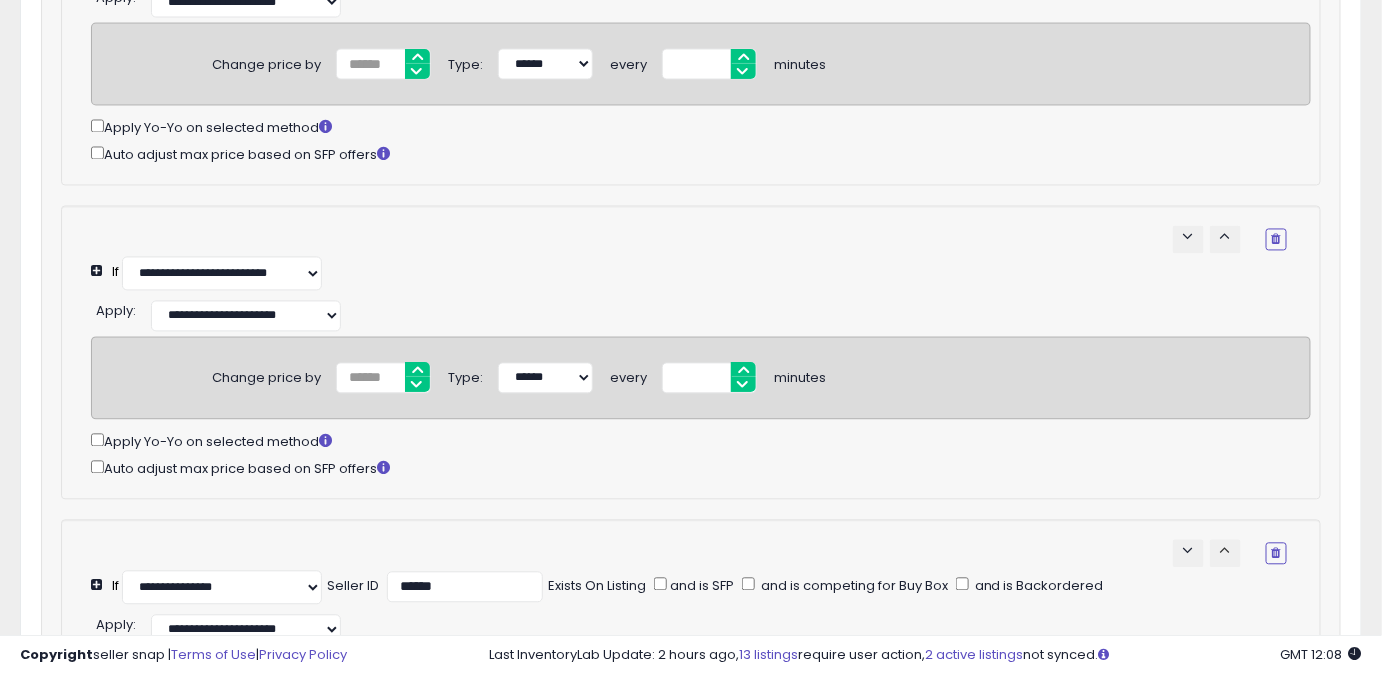 select on "**********" 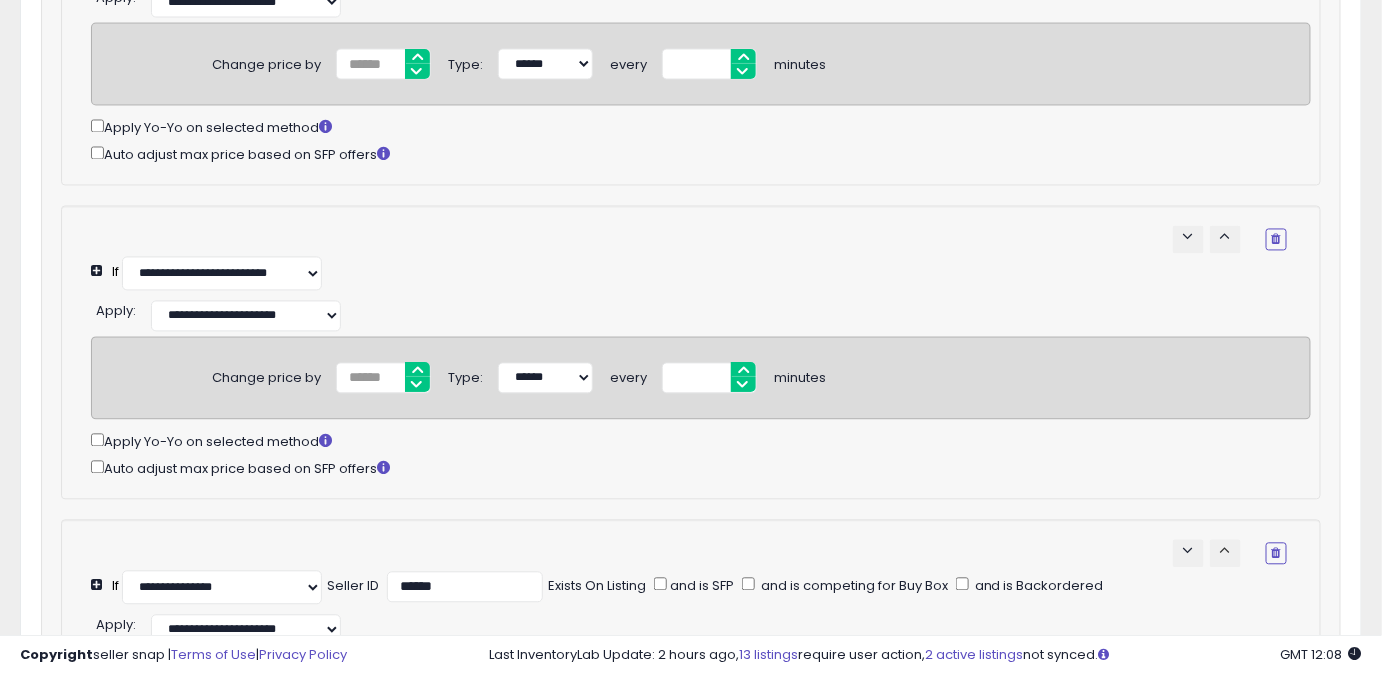 select on "**********" 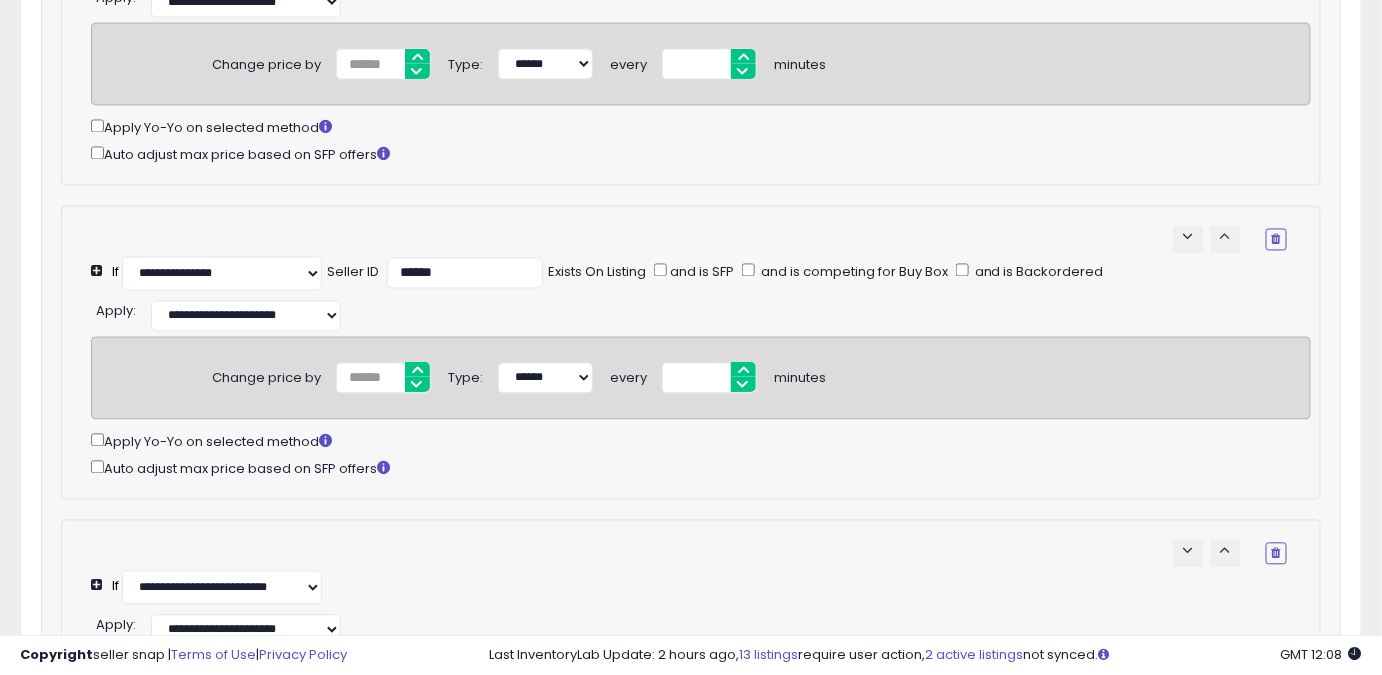 click on "keyboard_arrow_up" at bounding box center (1225, 237) 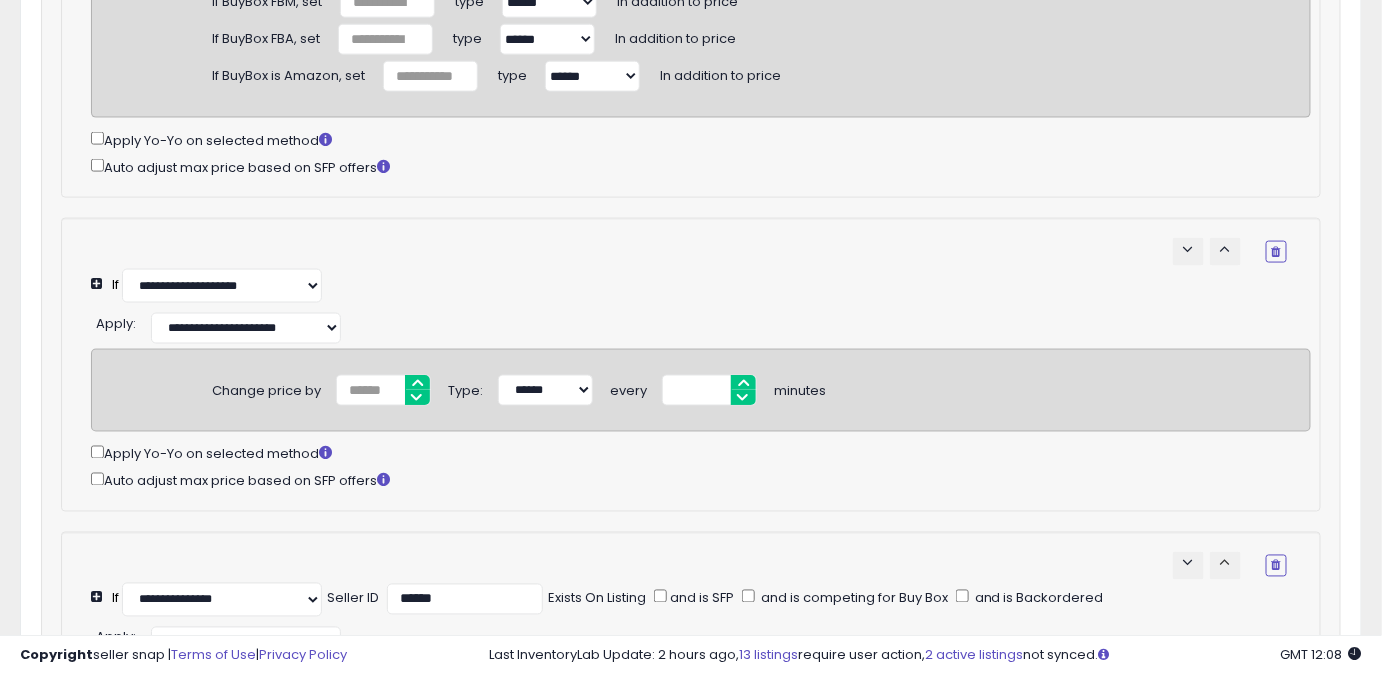 select on "**********" 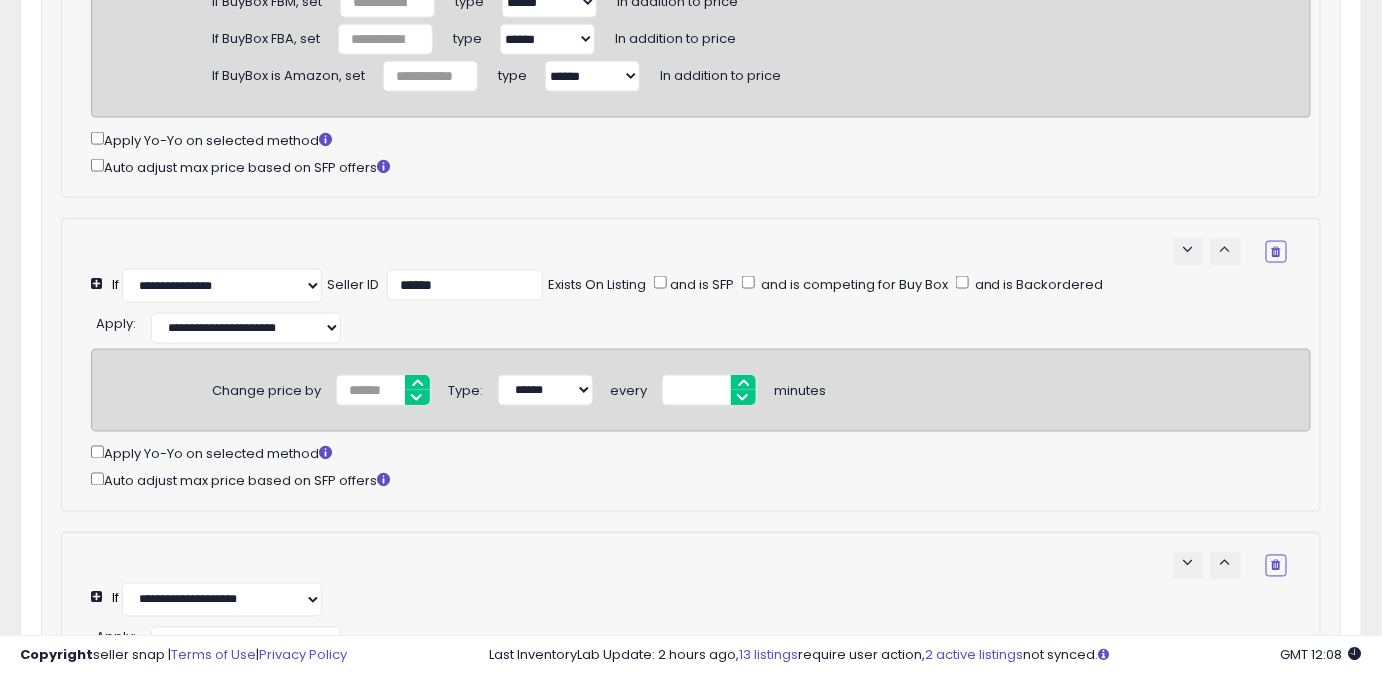 click on "keyboard_arrow_up" at bounding box center [1225, 249] 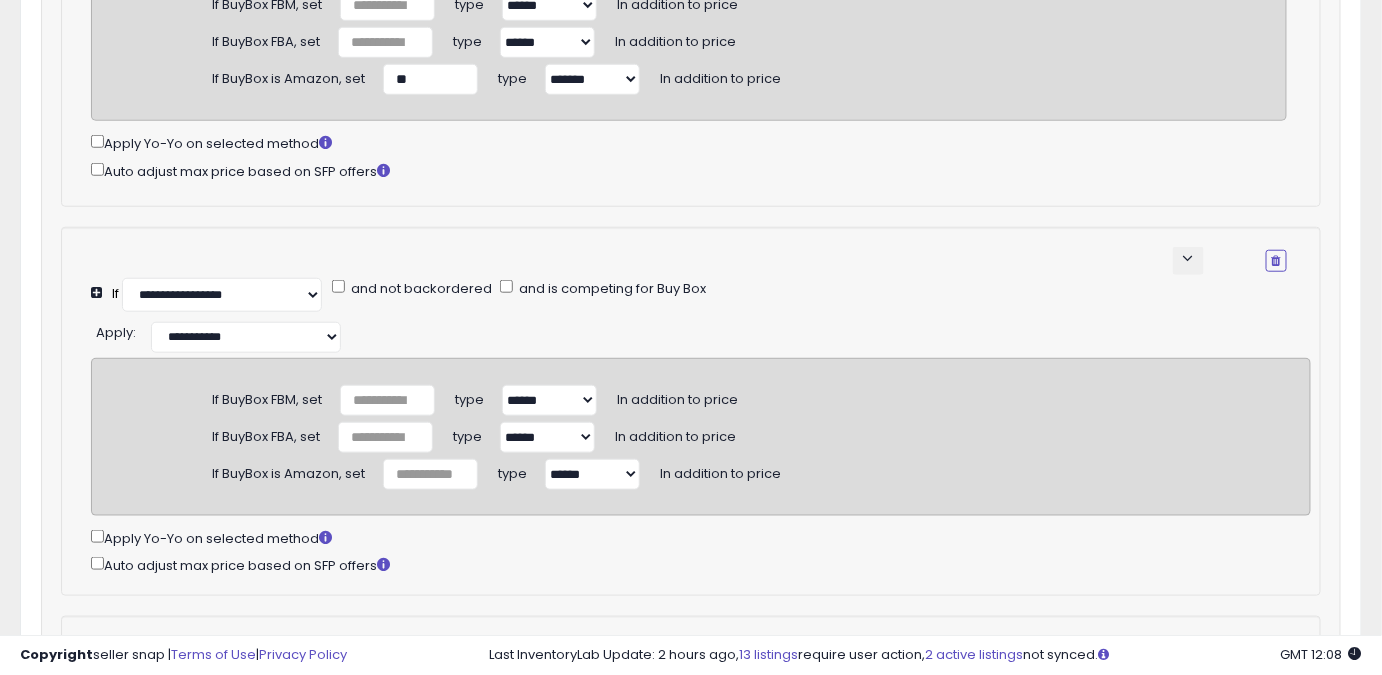 select on "**********" 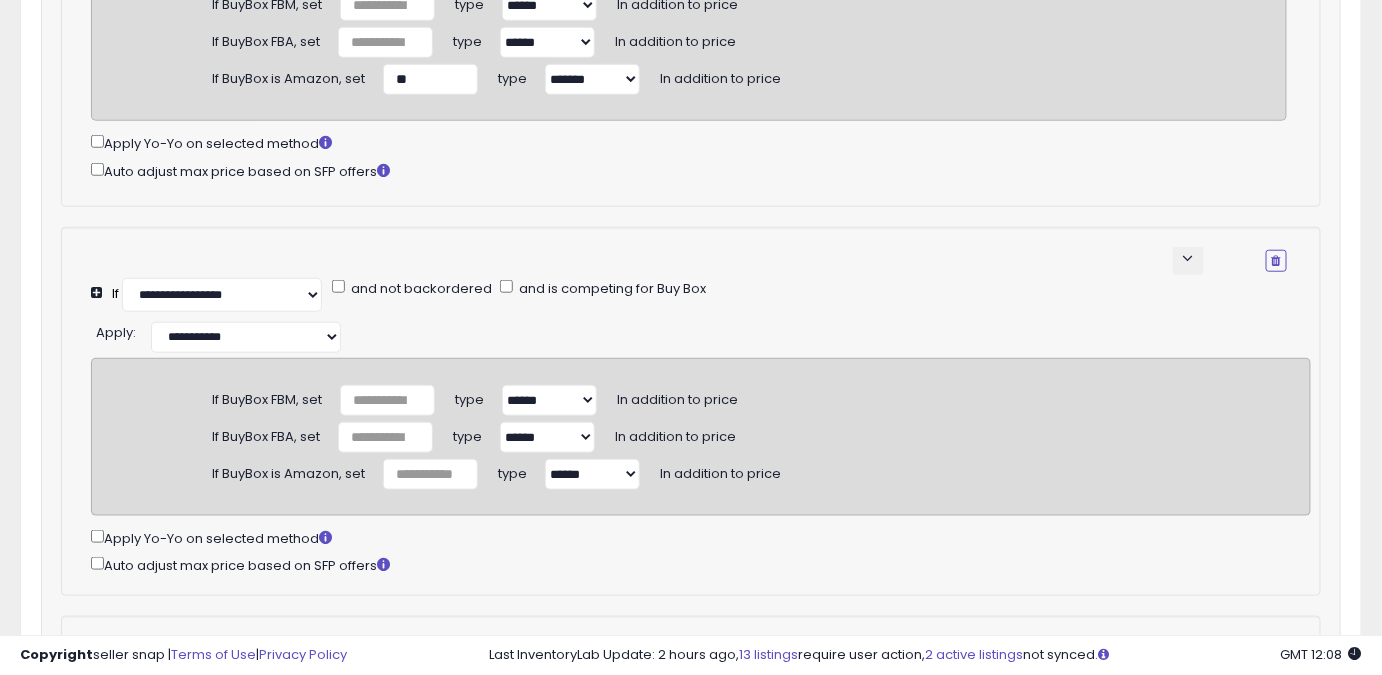 select on "*********" 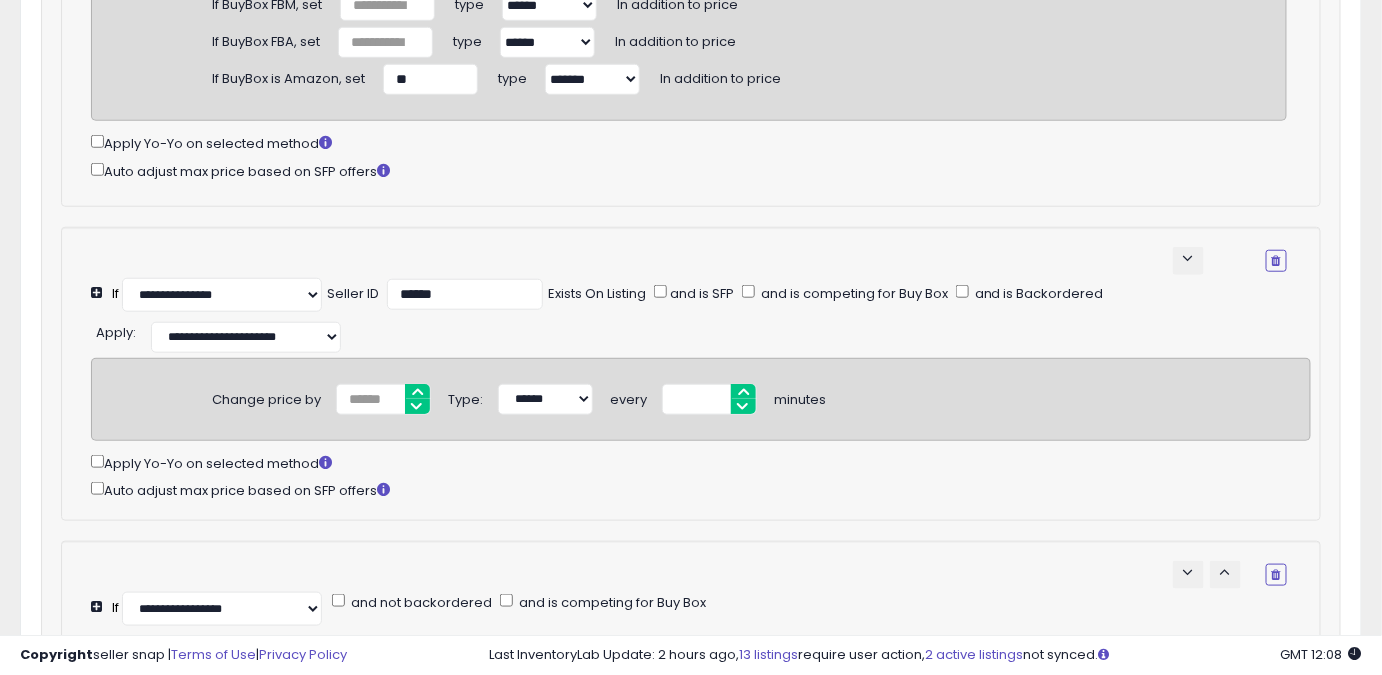 click on "**********" at bounding box center (689, 261) 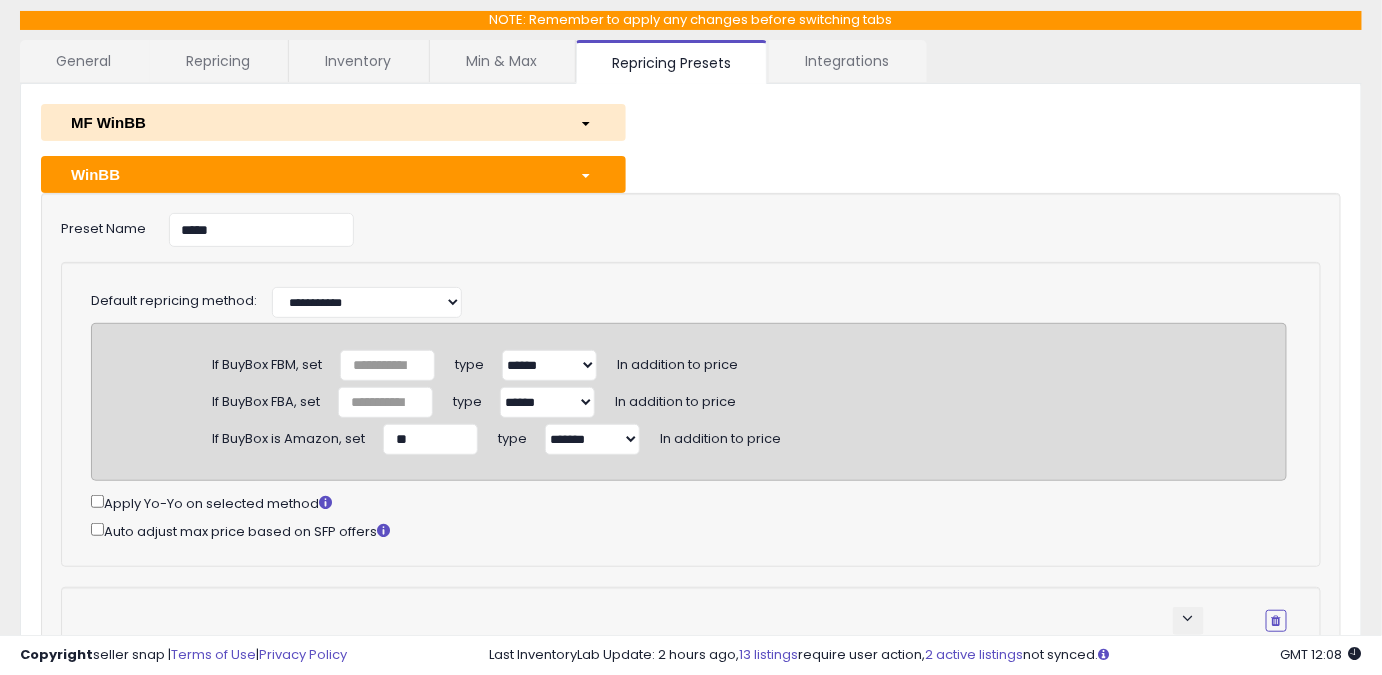 scroll, scrollTop: 105, scrollLeft: 0, axis: vertical 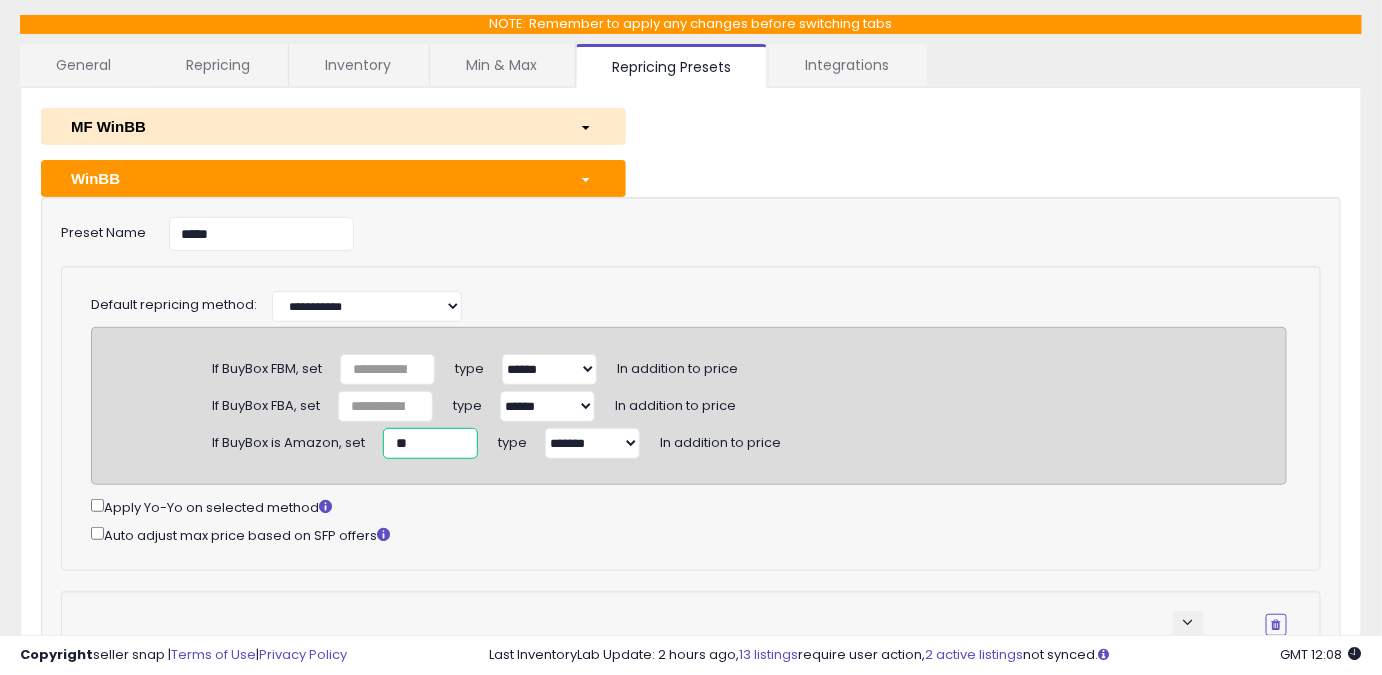 click on "**" at bounding box center (430, 443) 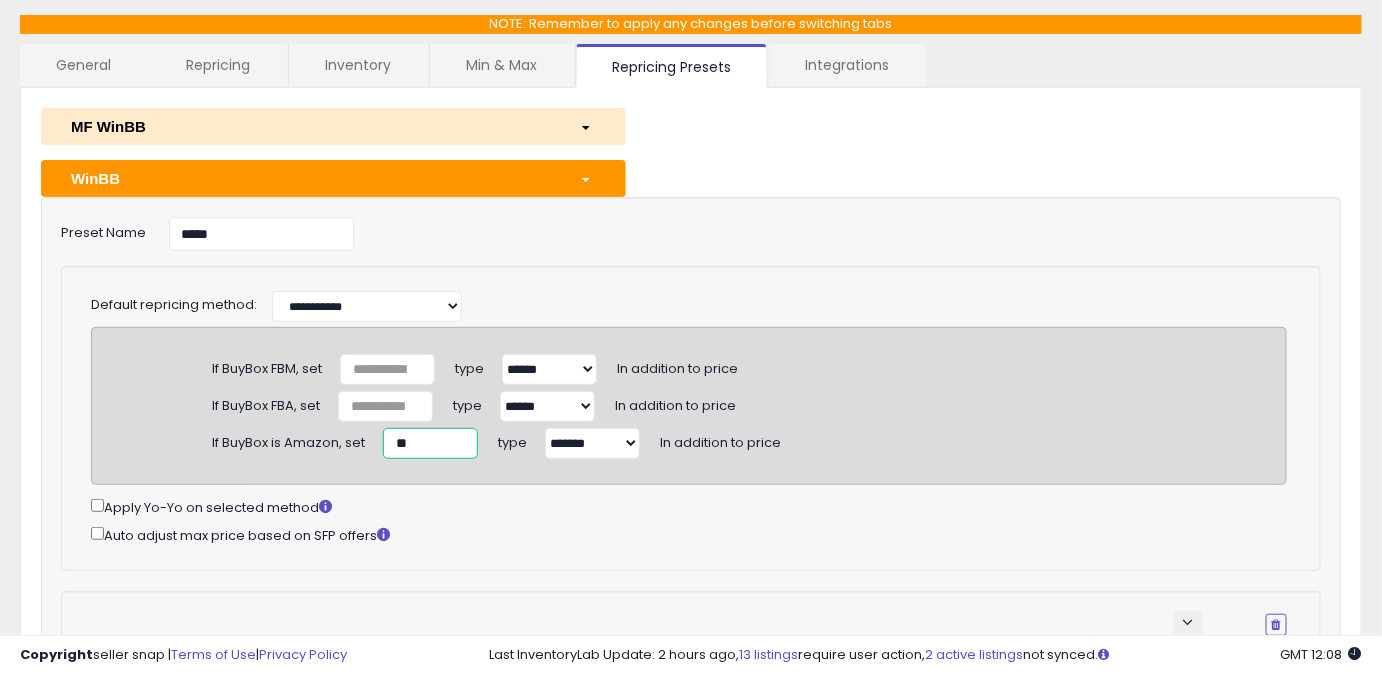 drag, startPoint x: 437, startPoint y: 441, endPoint x: 392, endPoint y: 448, distance: 45.54119 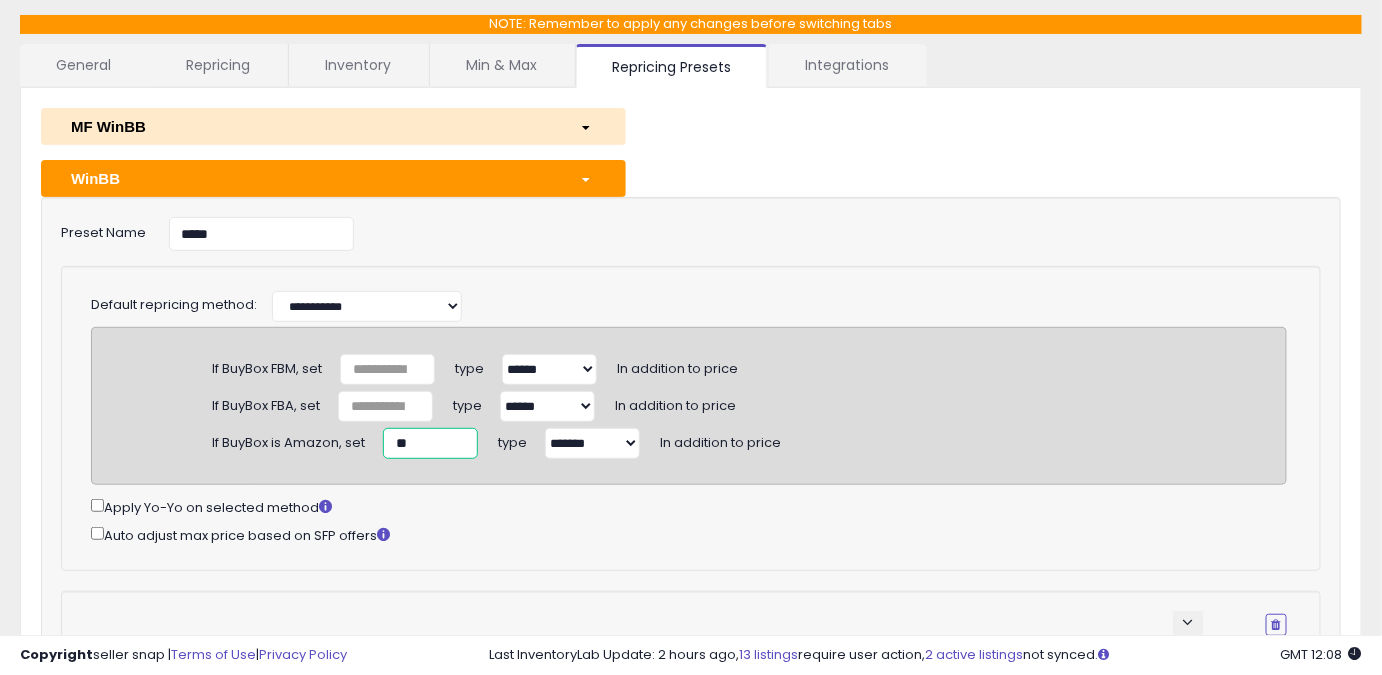 click on "**" at bounding box center [430, 443] 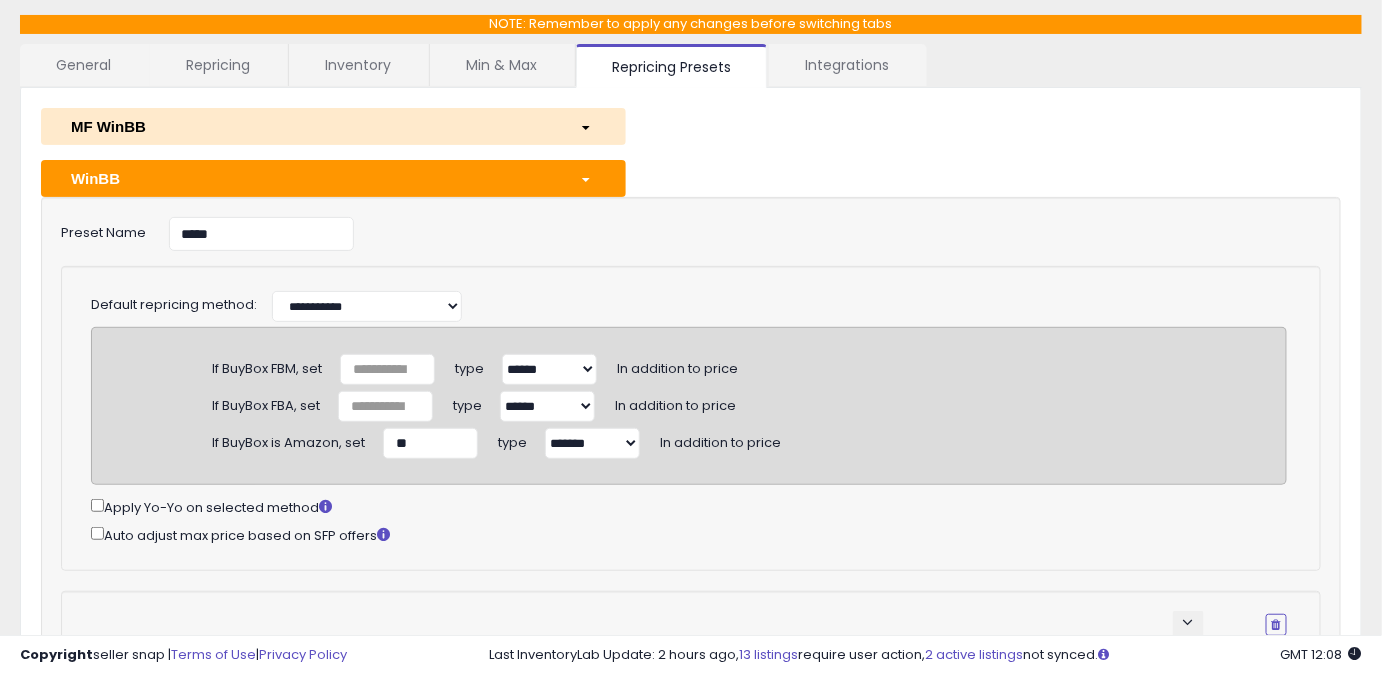 click on "******
*******" at bounding box center [592, 443] 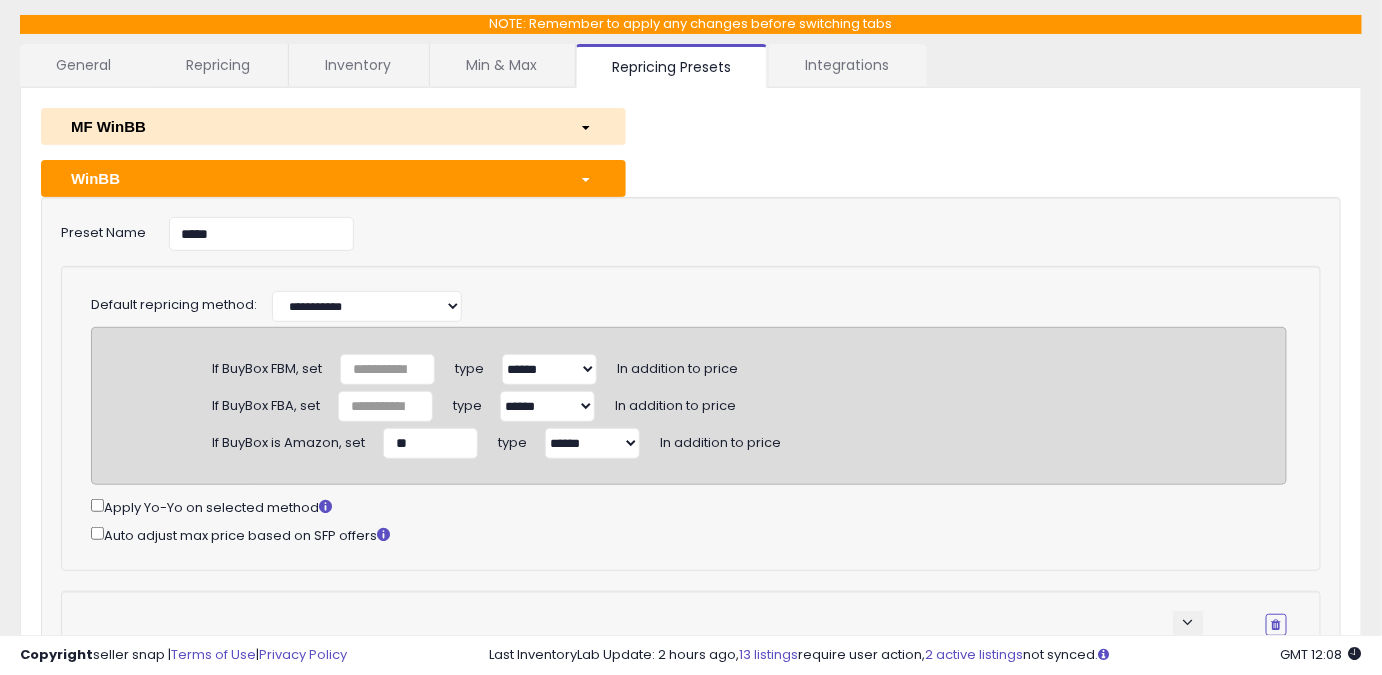 click on "******
*******" at bounding box center (592, 443) 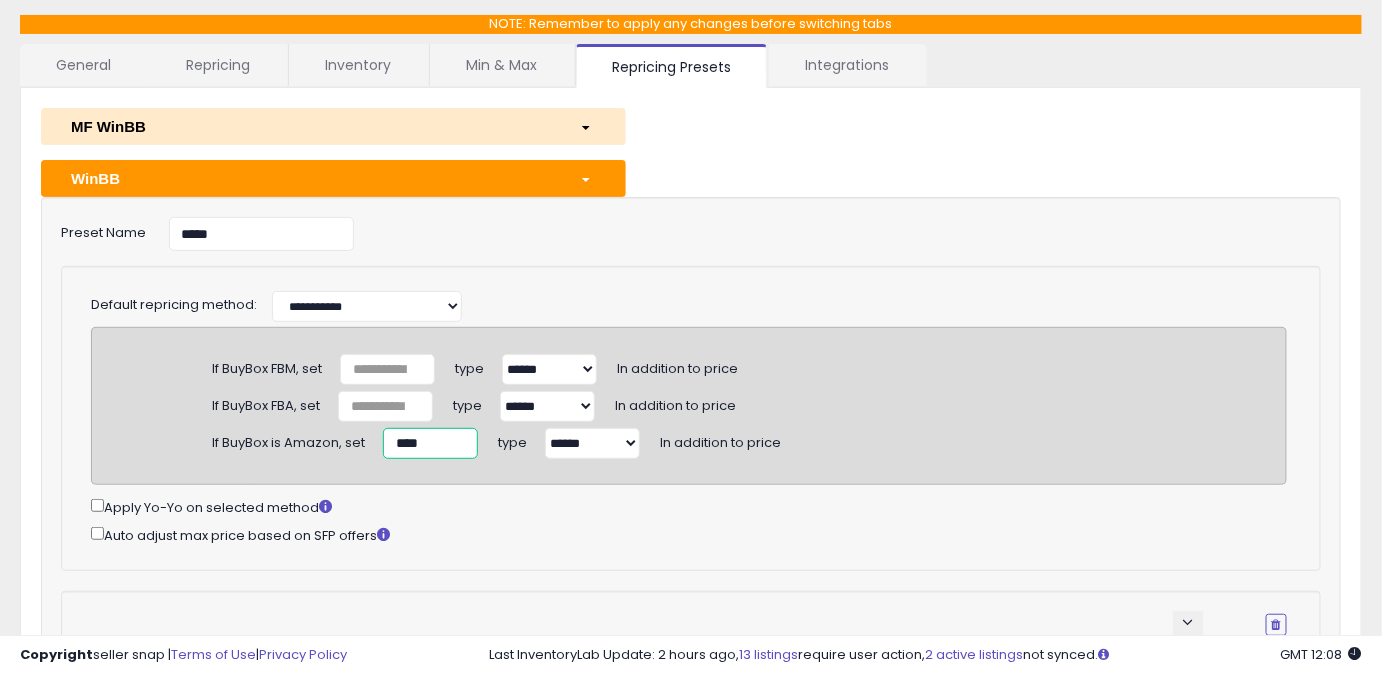 type on "****" 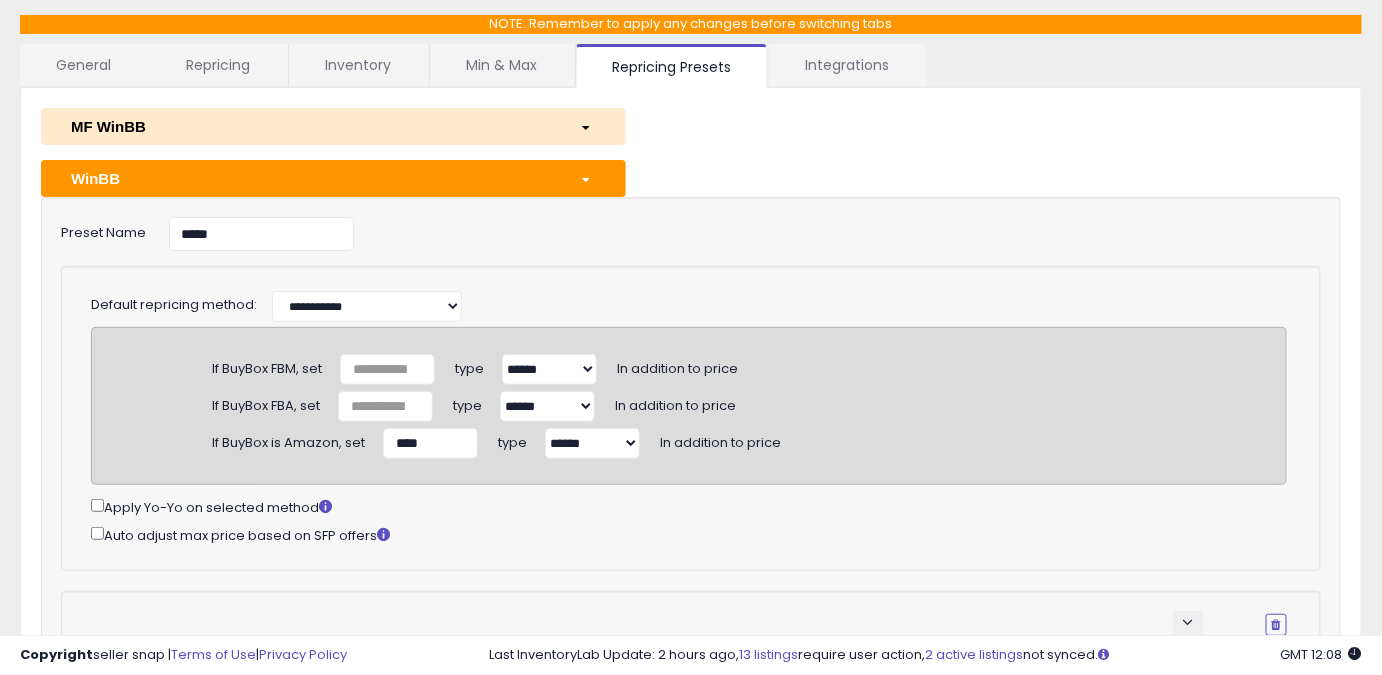 click on "If BuyBox FBM, set
*
type
******
*******
In addition to price
If BuyBox FBA, set
*
type
******
*******
In addition to price
If BuyBox is Amazon, set
****
type
******" at bounding box center [689, 406] 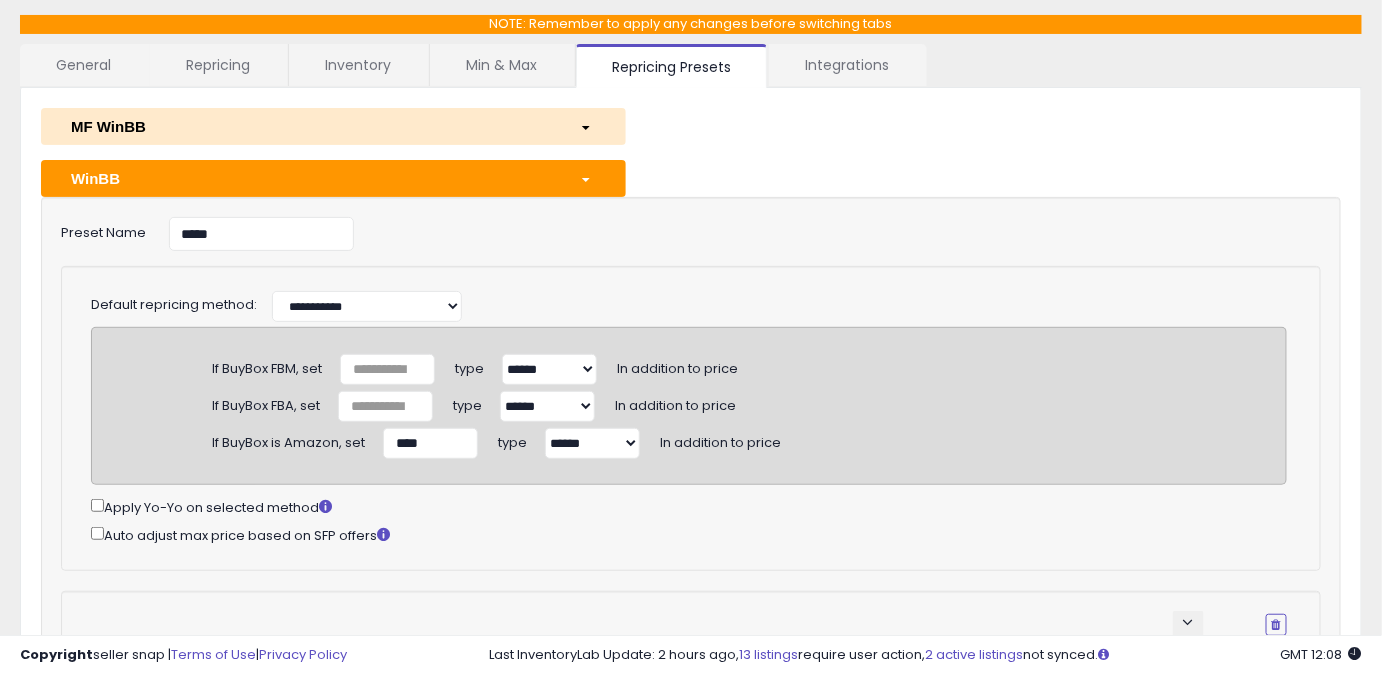 click on "Auto adjust max price based on SFP offers" at bounding box center (689, 534) 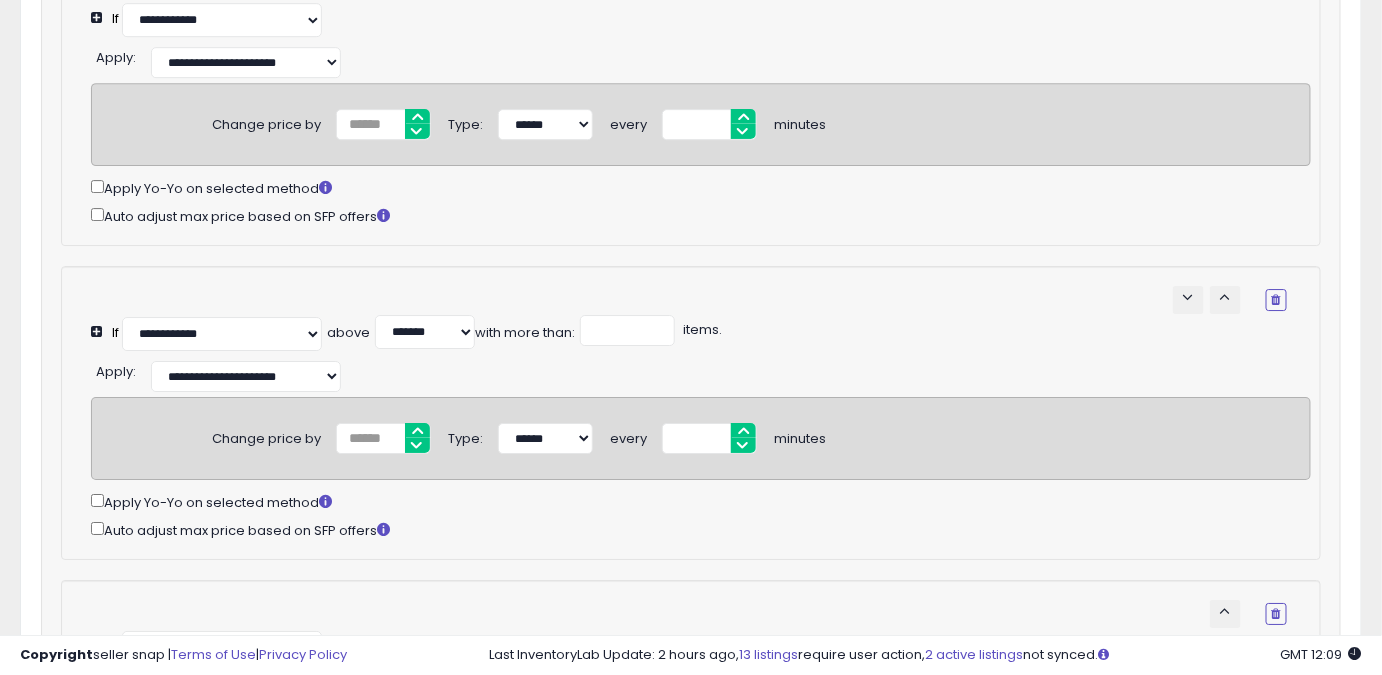 scroll, scrollTop: 2105, scrollLeft: 0, axis: vertical 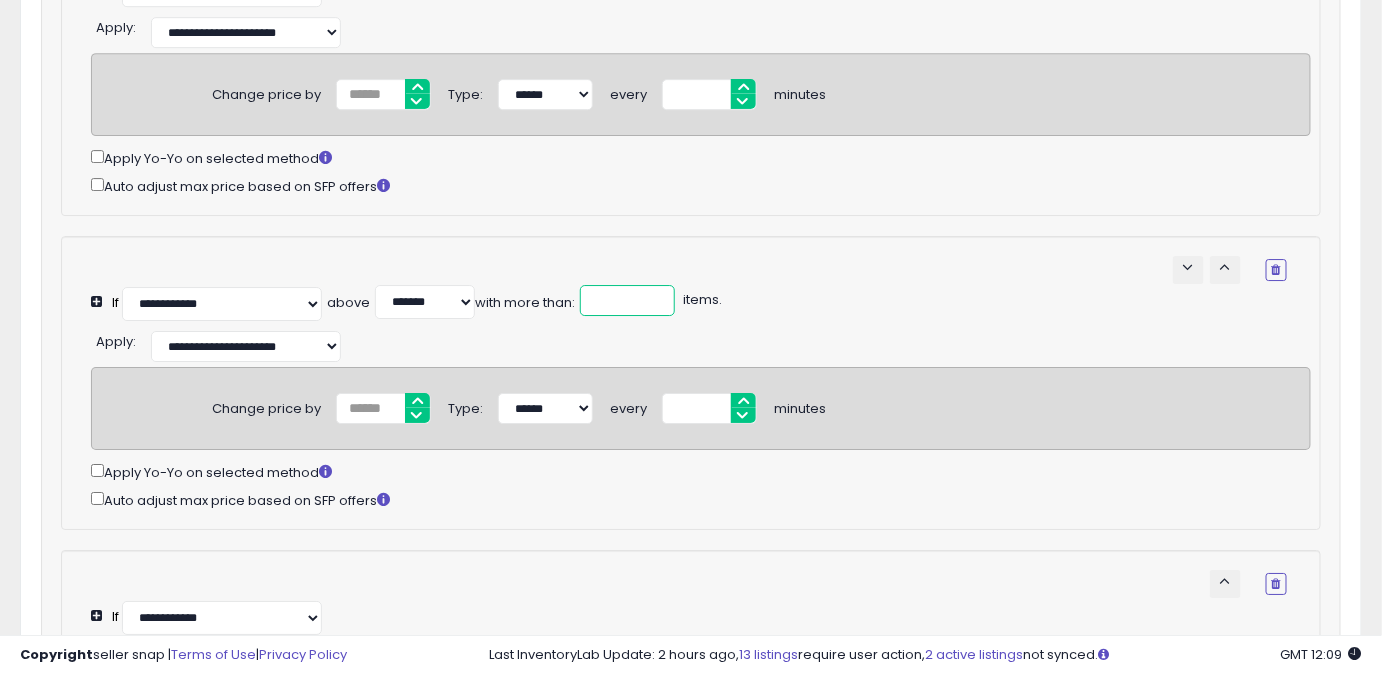 click on "*" at bounding box center (627, 300) 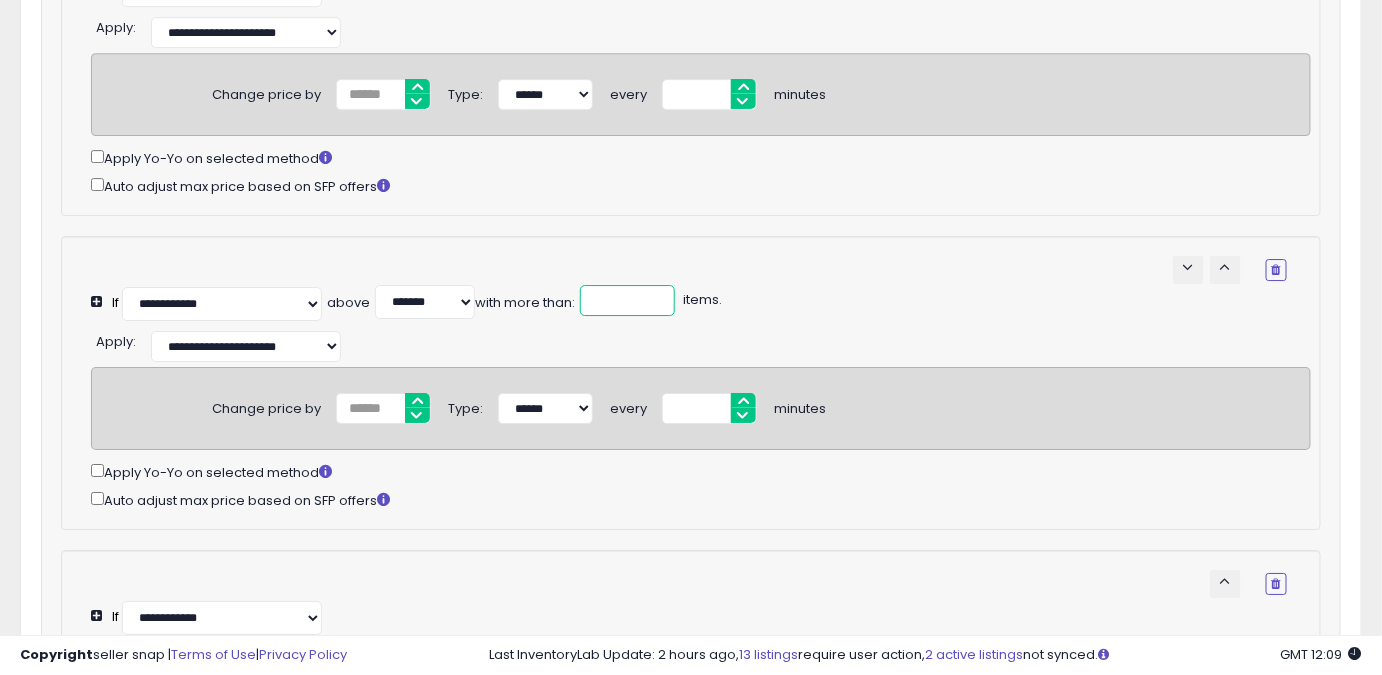 type on "*" 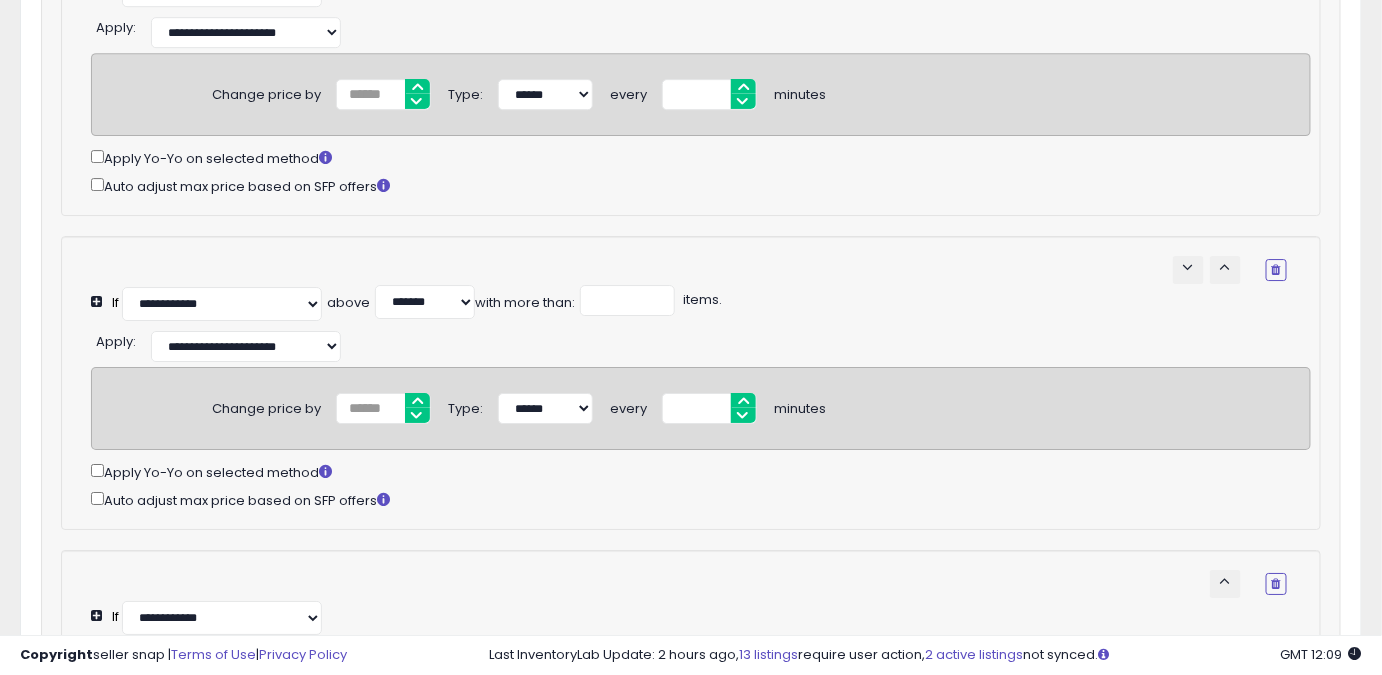 click on "**********" at bounding box center [689, 288] 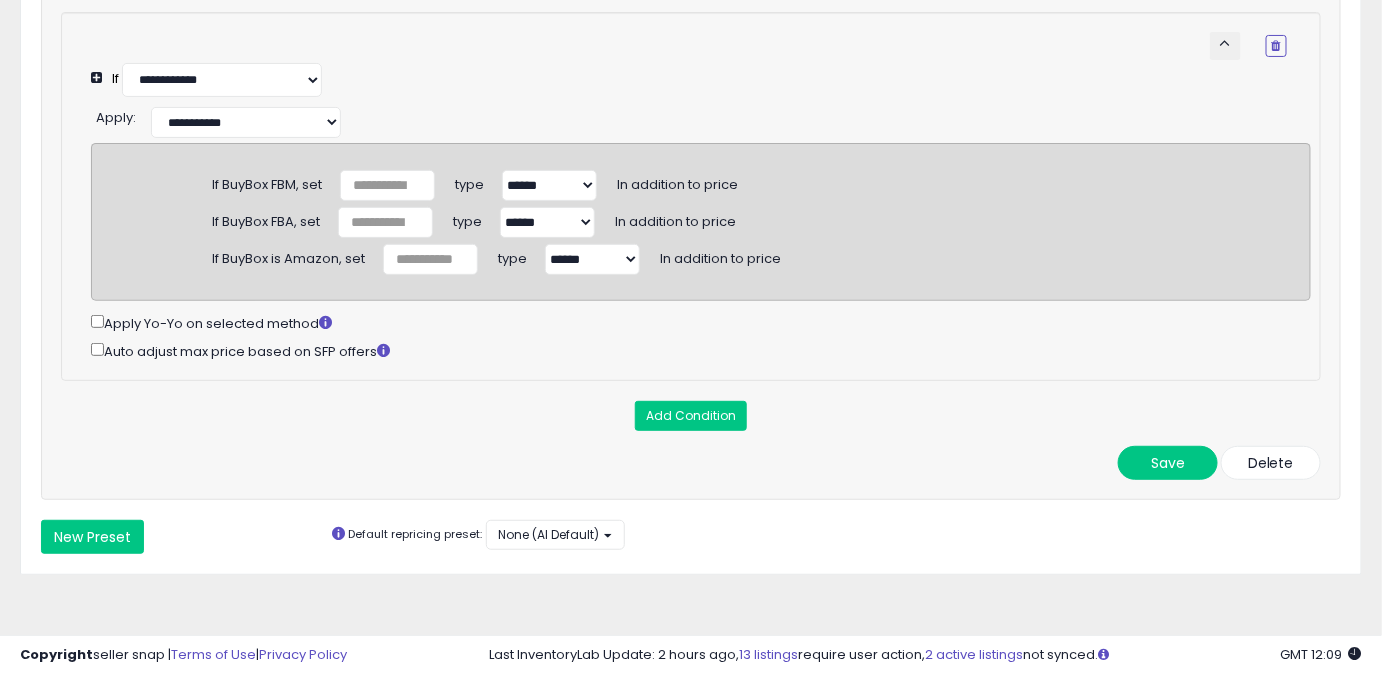 scroll, scrollTop: 2650, scrollLeft: 0, axis: vertical 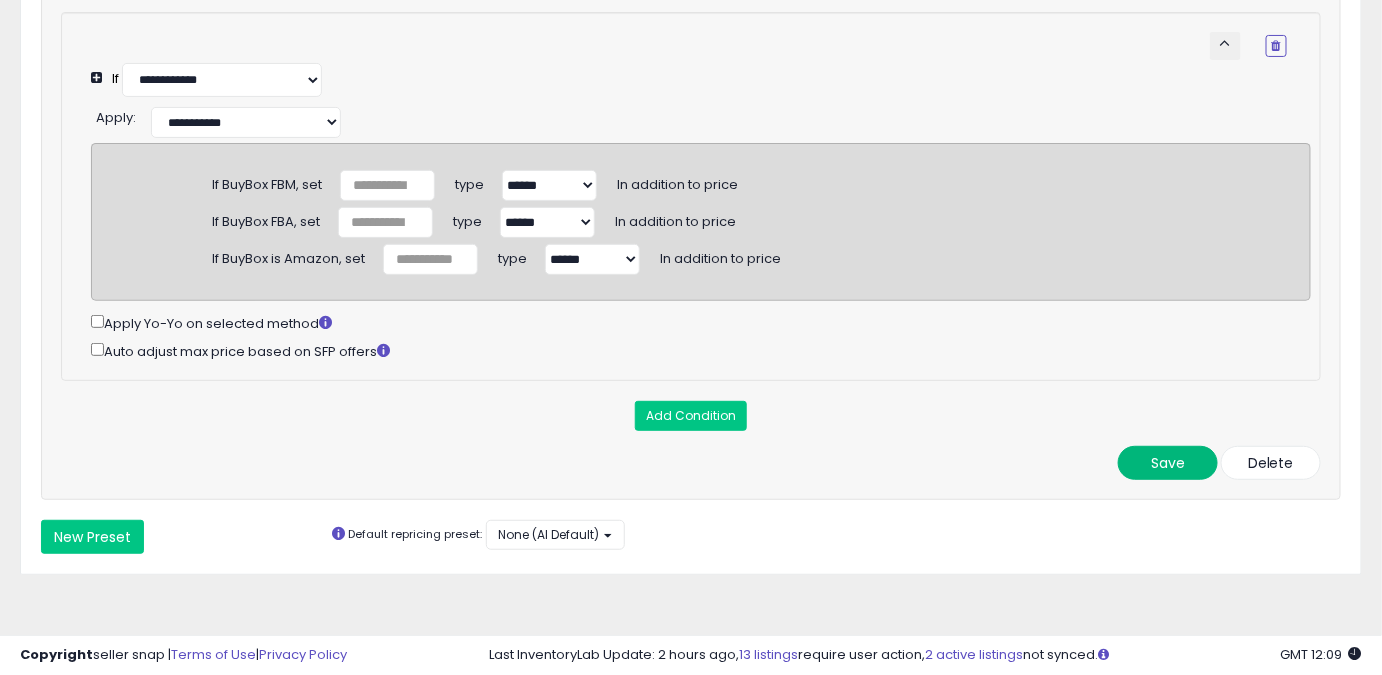 click on "Save" at bounding box center (1168, 463) 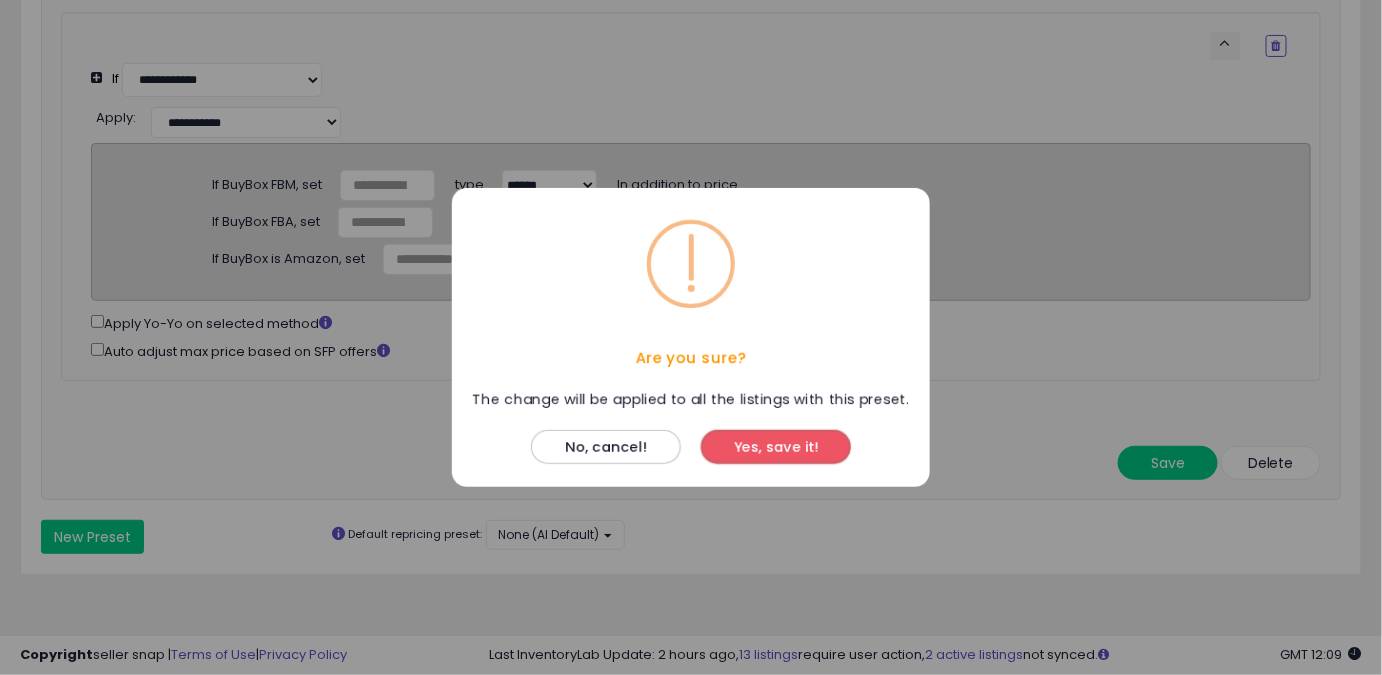 click on "Yes, save it!" at bounding box center (776, 447) 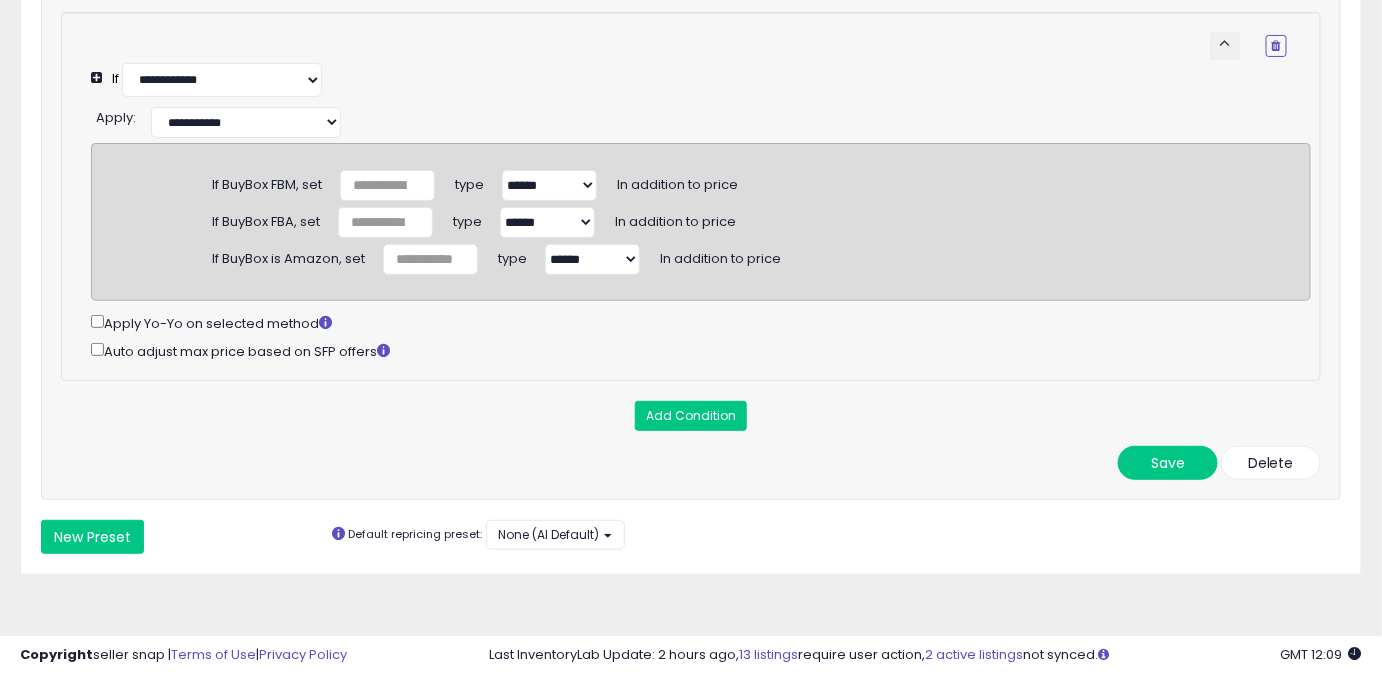 scroll, scrollTop: 2650, scrollLeft: 0, axis: vertical 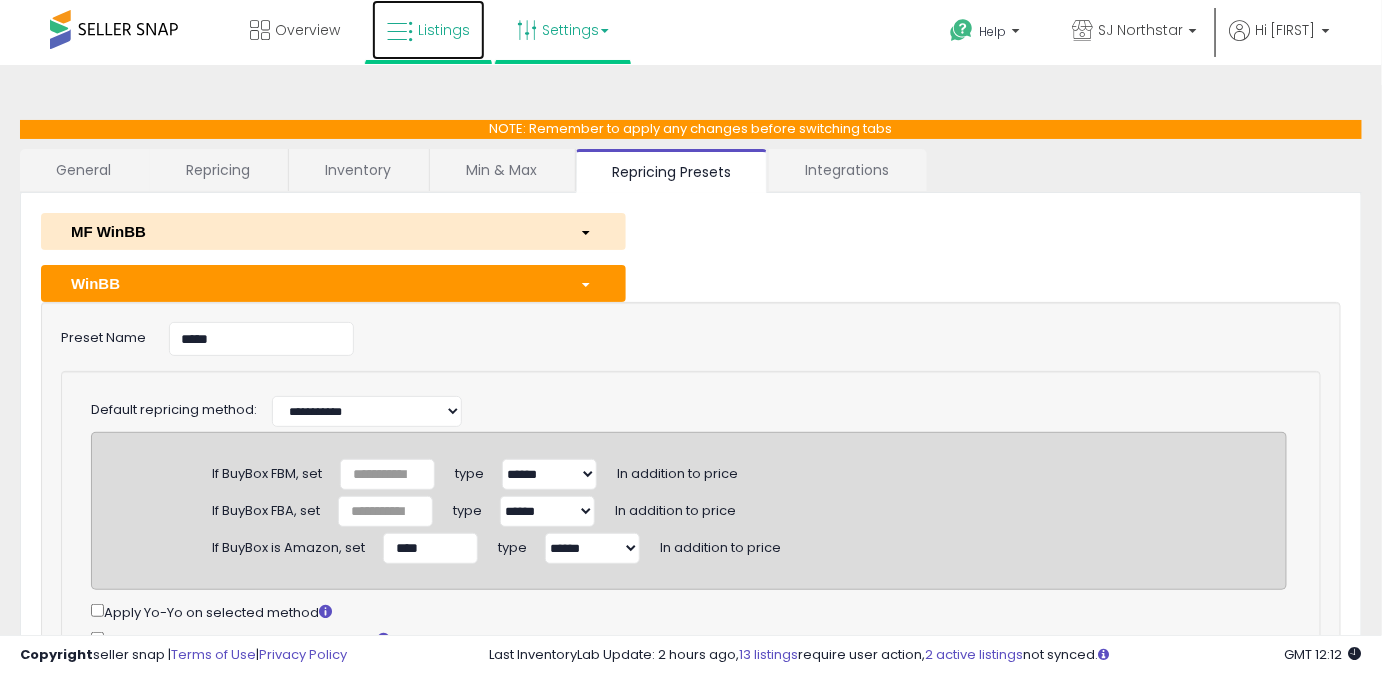 click on "Listings" at bounding box center (428, 30) 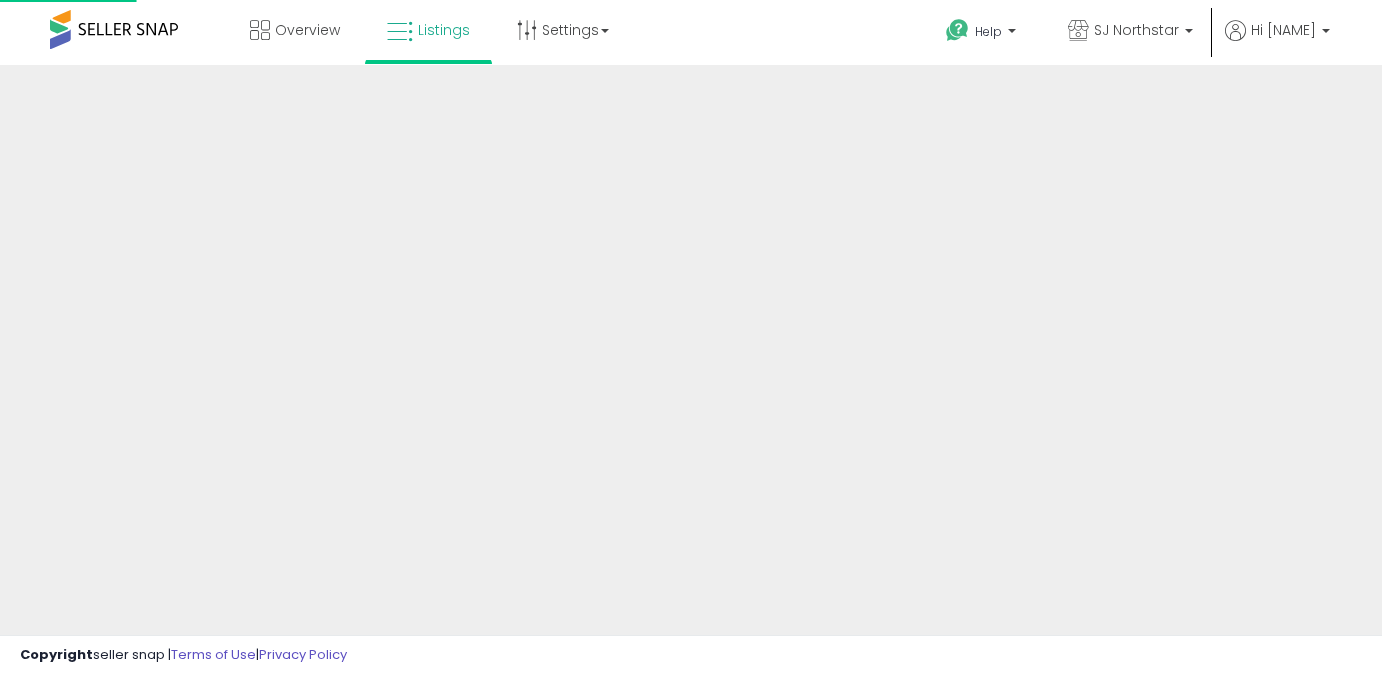 scroll, scrollTop: 0, scrollLeft: 0, axis: both 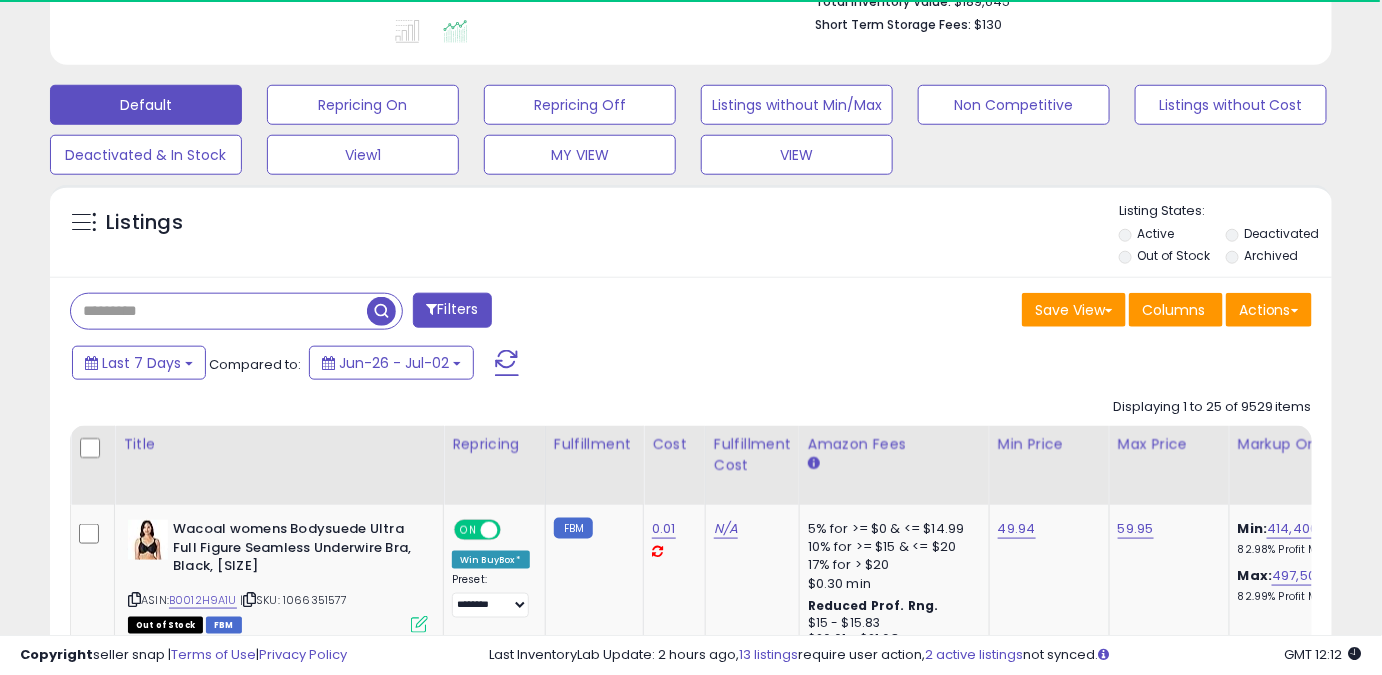 click at bounding box center (219, 311) 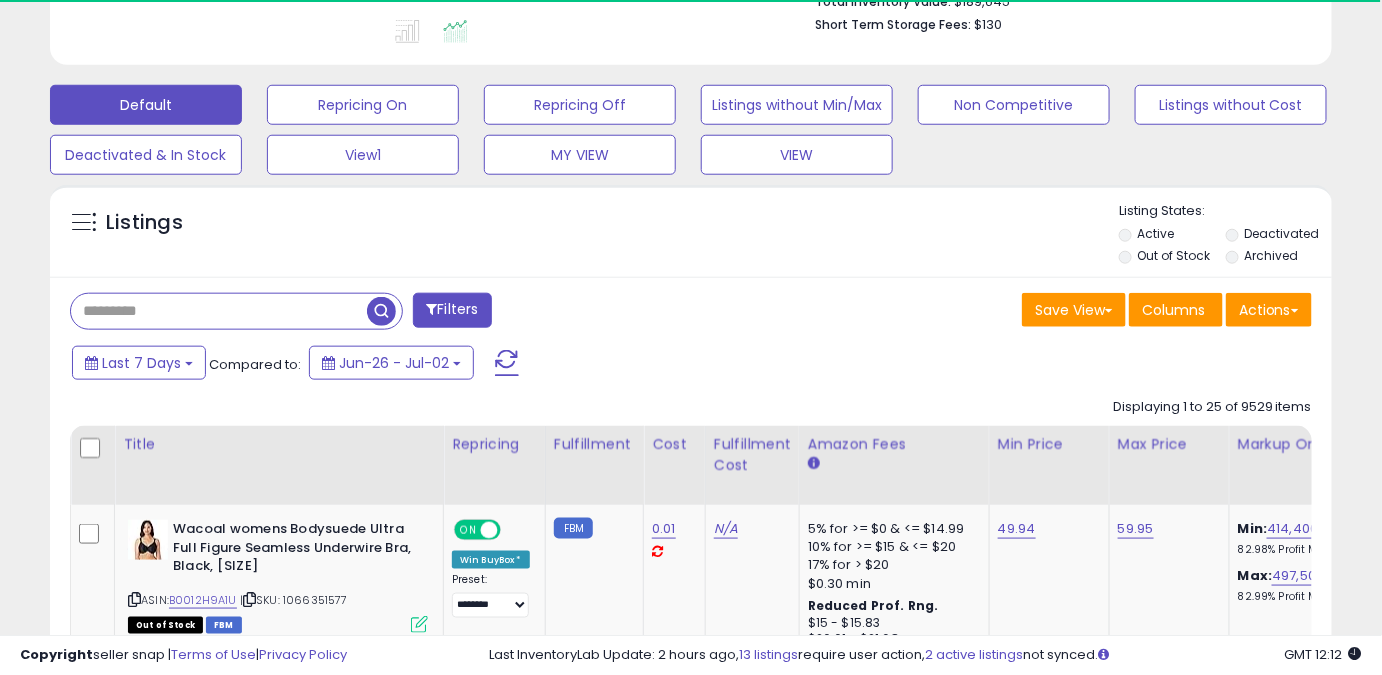 paste on "**********" 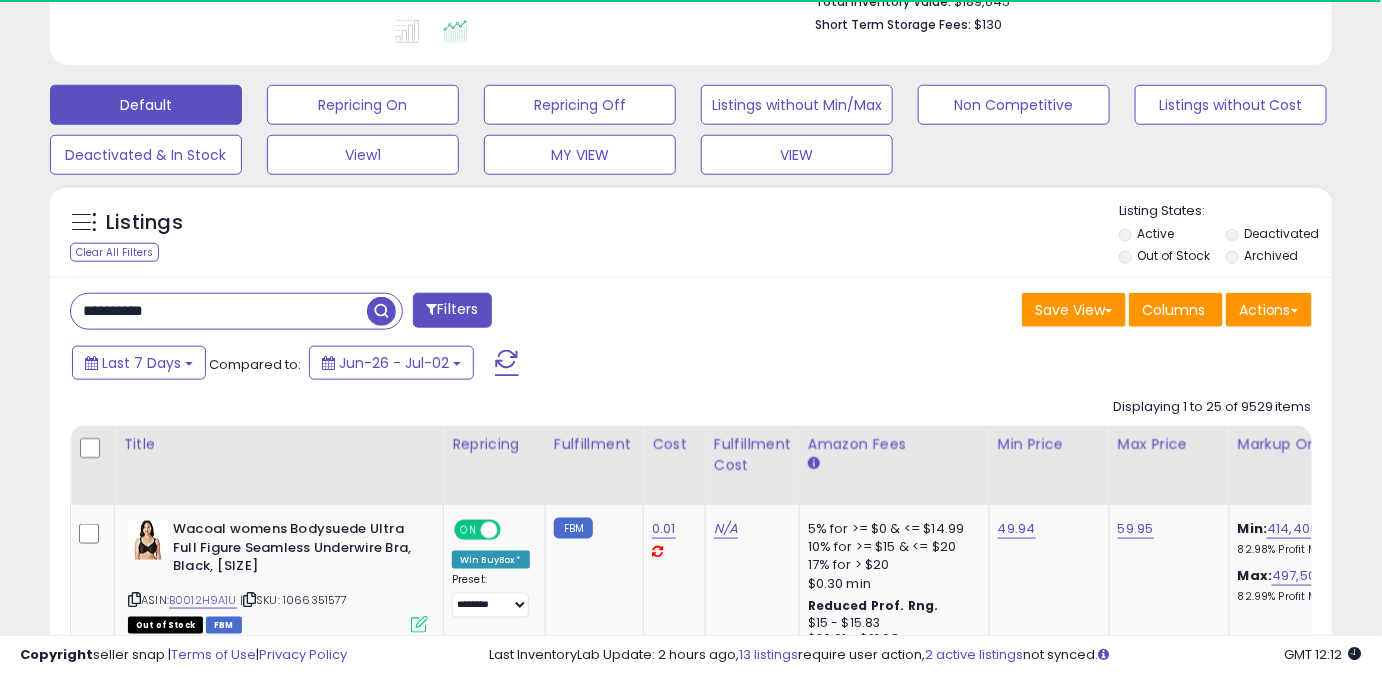 type on "**********" 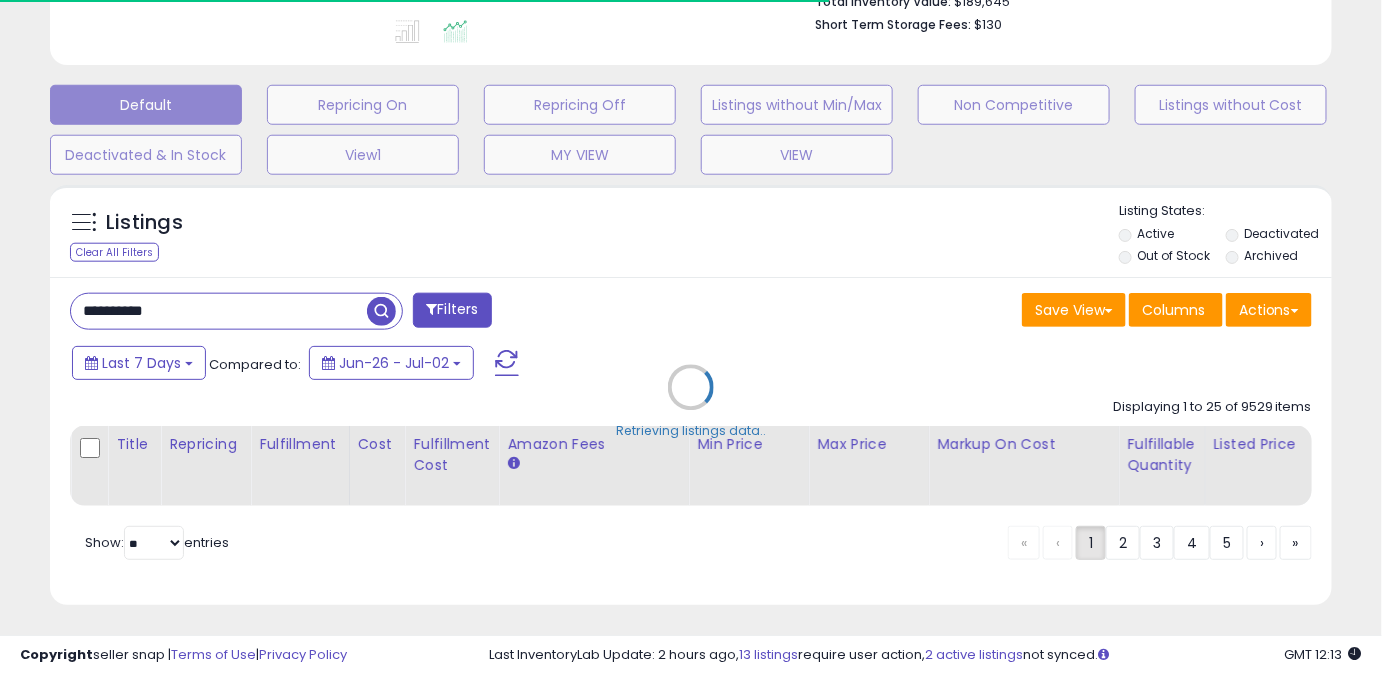 scroll, scrollTop: 544, scrollLeft: 0, axis: vertical 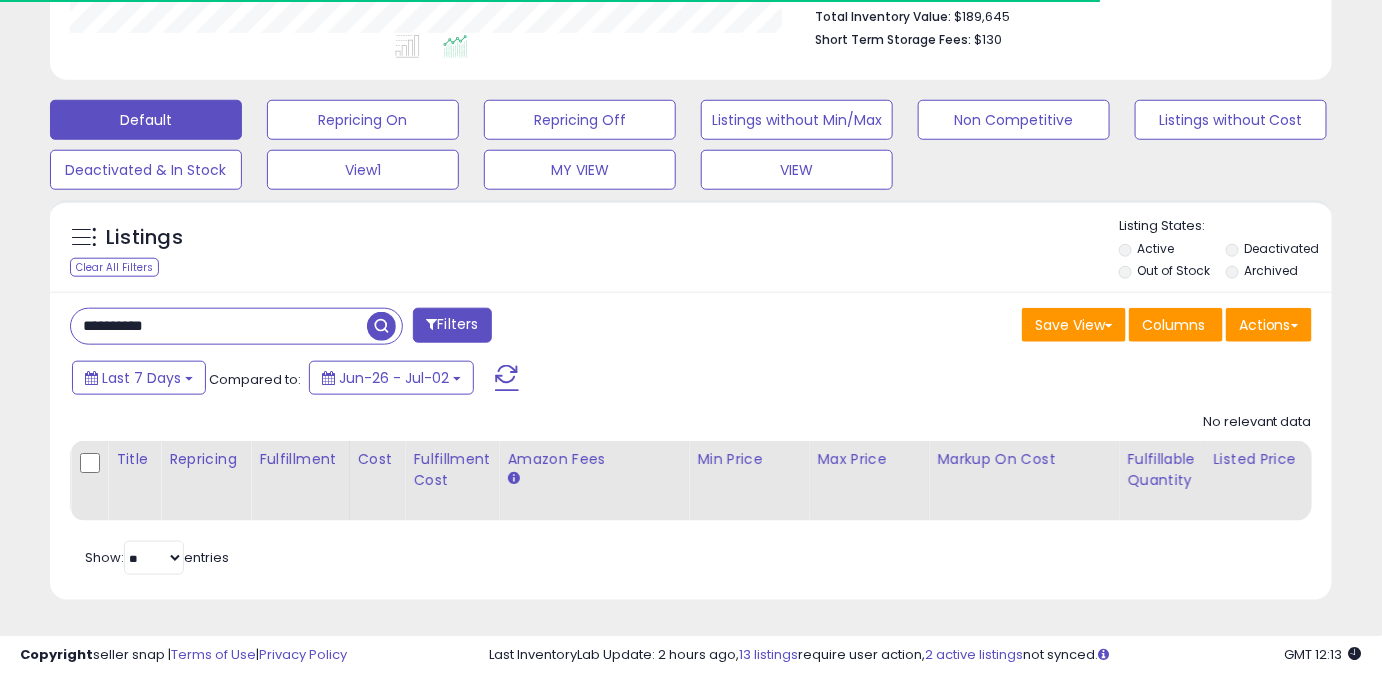 click on "Deactivated" at bounding box center (1282, 248) 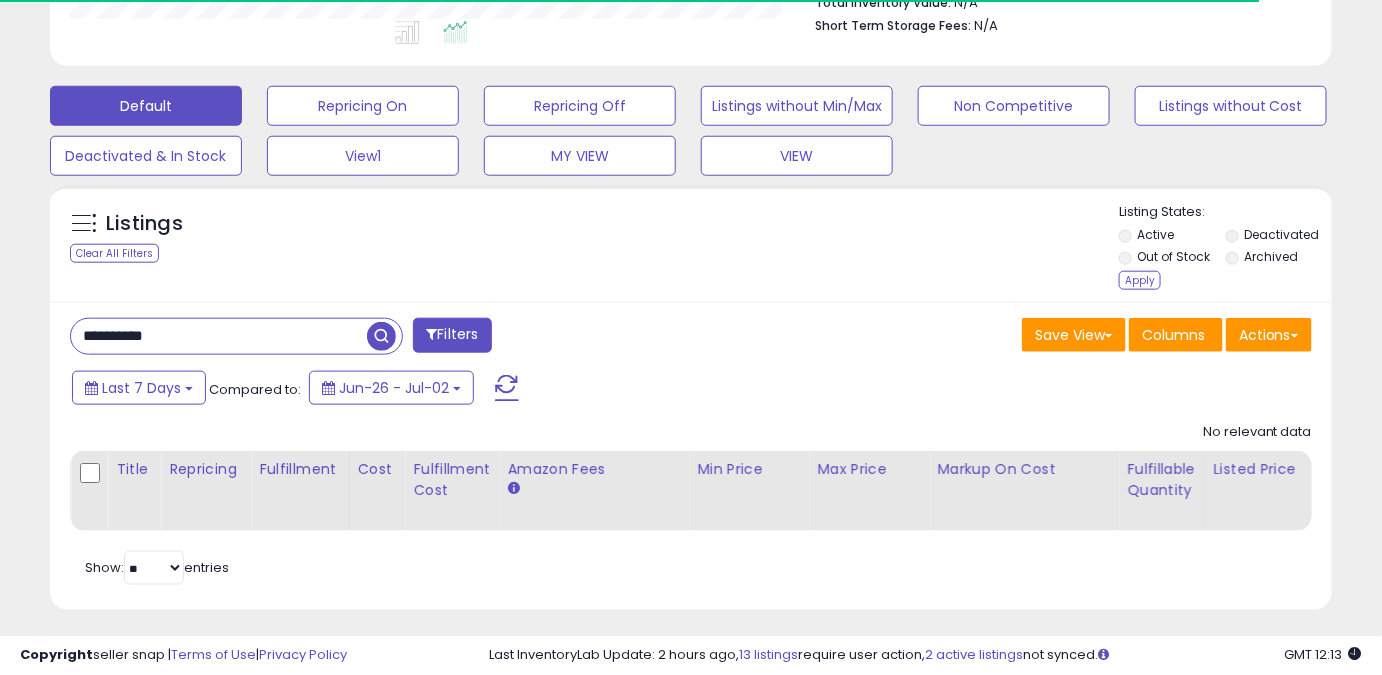 click on "Apply" at bounding box center (1140, 280) 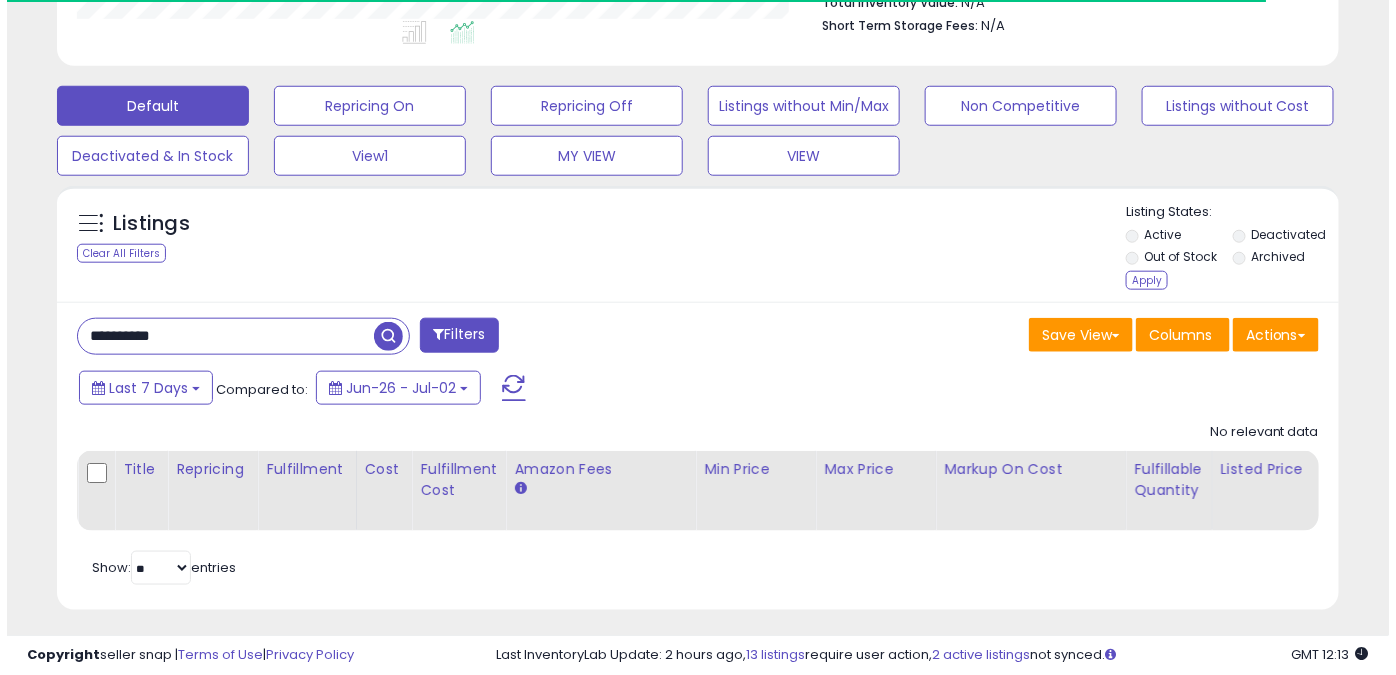 scroll, scrollTop: 999589, scrollLeft: 999249, axis: both 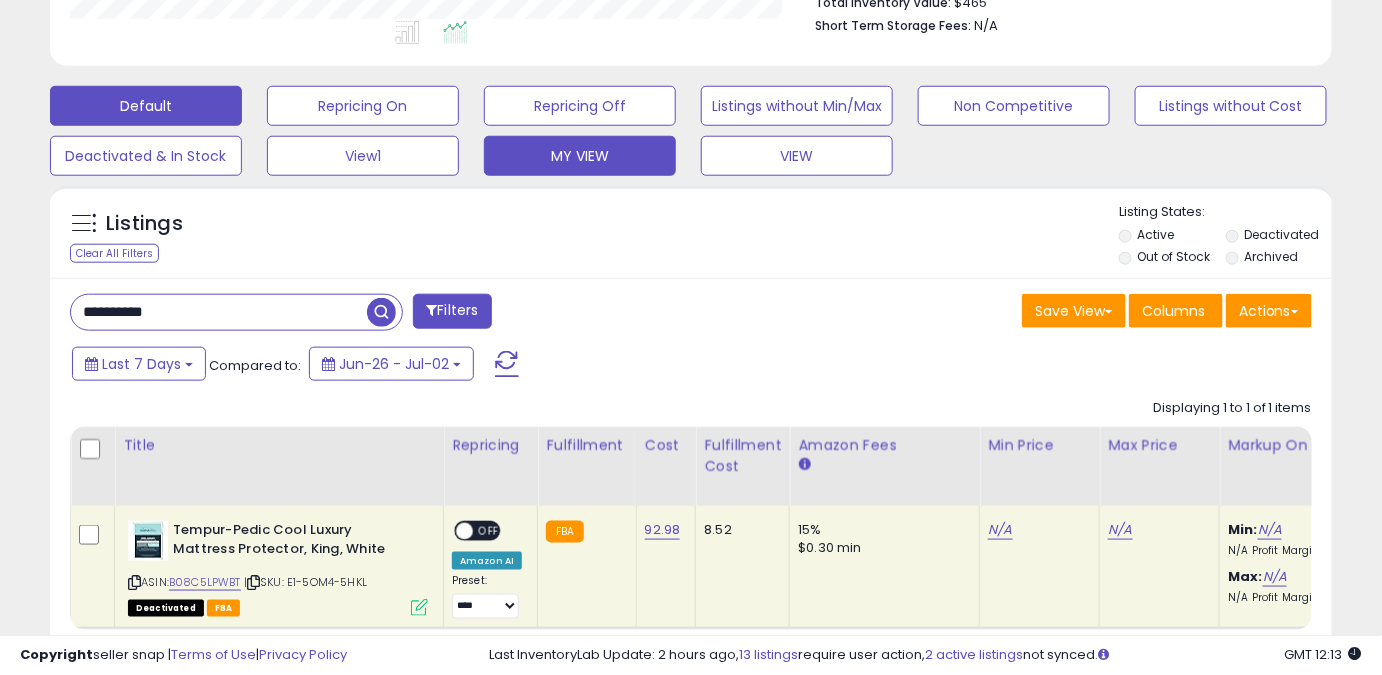 click on "MY VIEW" at bounding box center [363, 106] 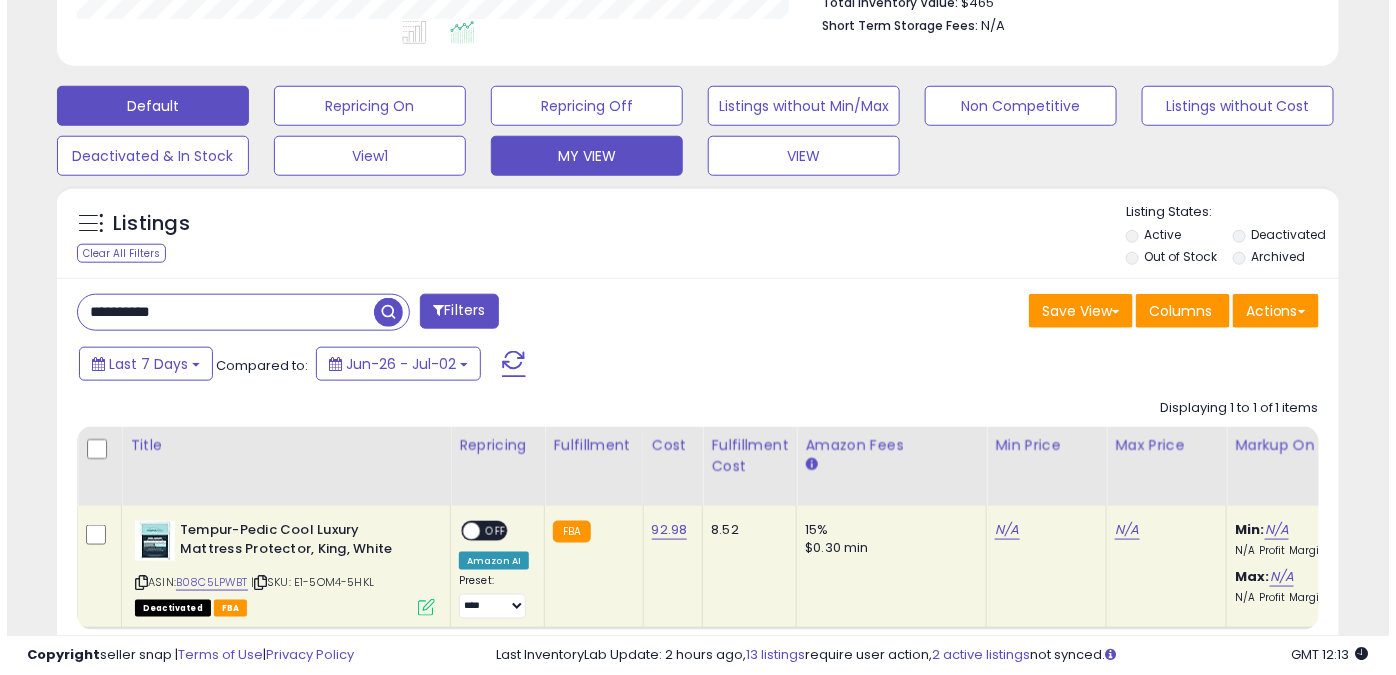 scroll, scrollTop: 999589, scrollLeft: 999249, axis: both 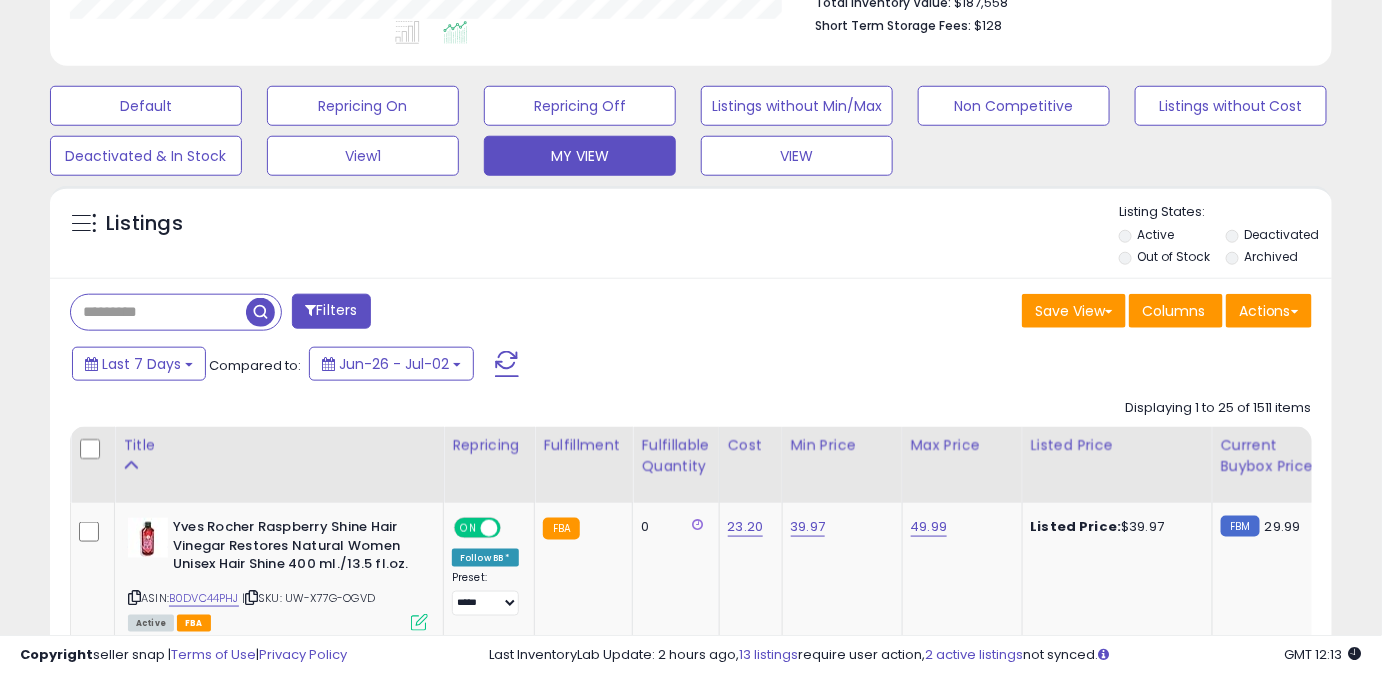 click at bounding box center [158, 312] 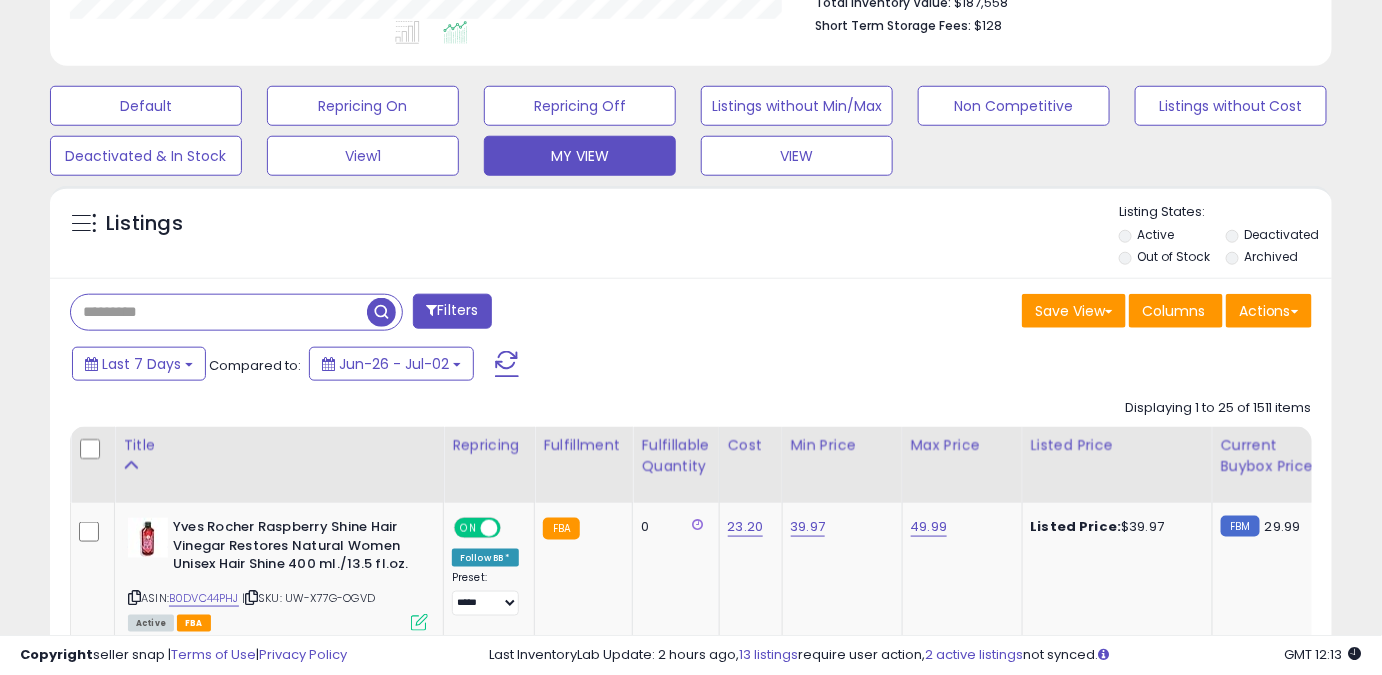 paste on "**********" 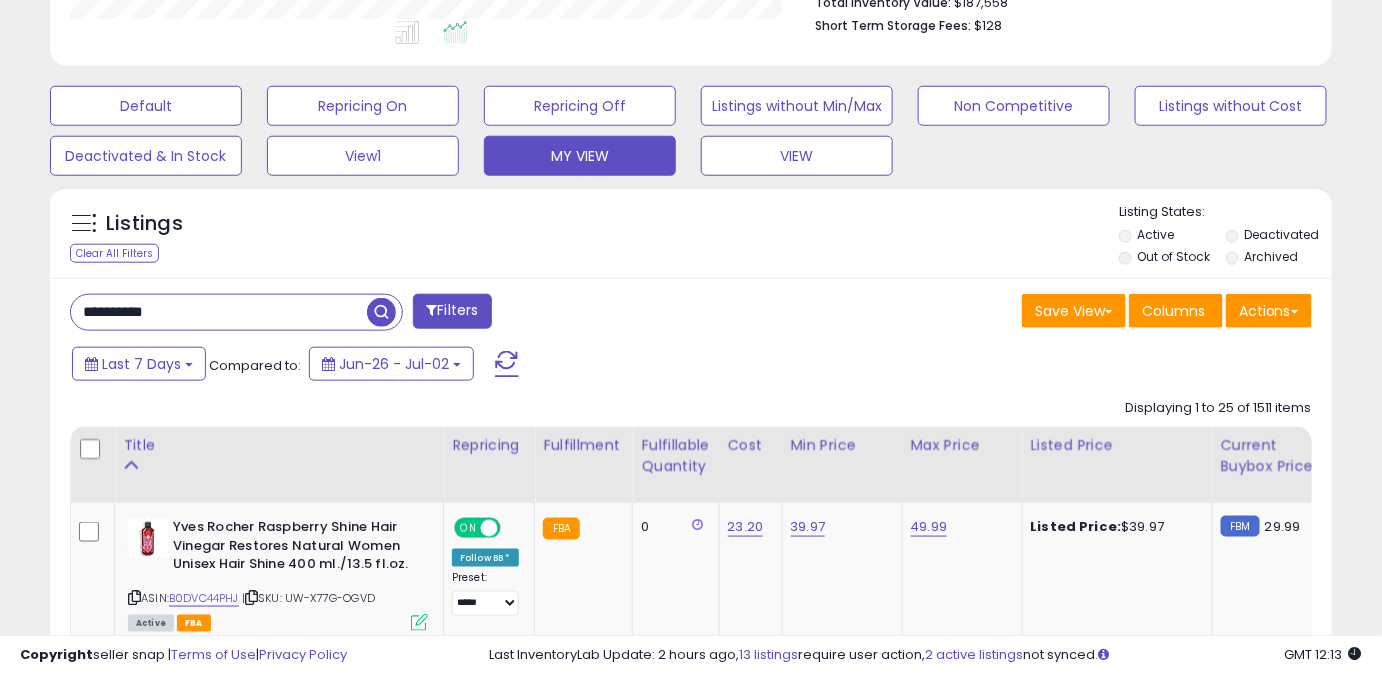 type on "**********" 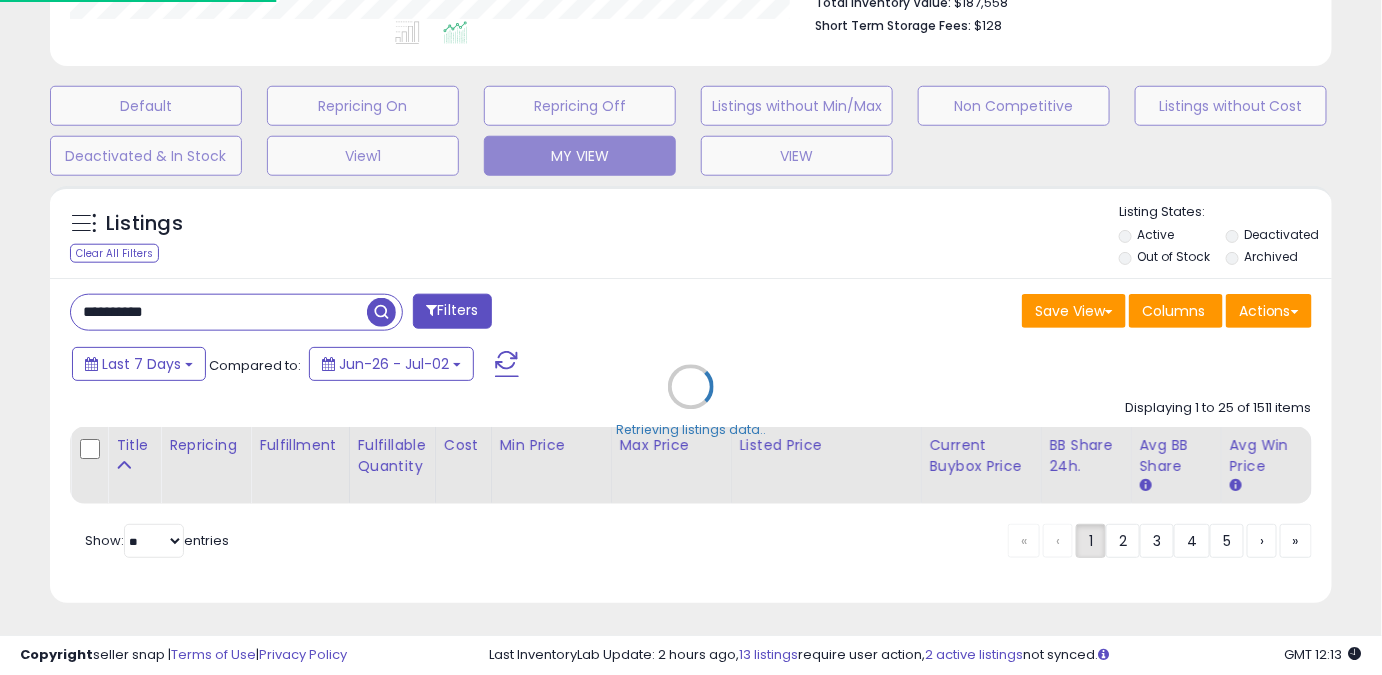 scroll, scrollTop: 541, scrollLeft: 0, axis: vertical 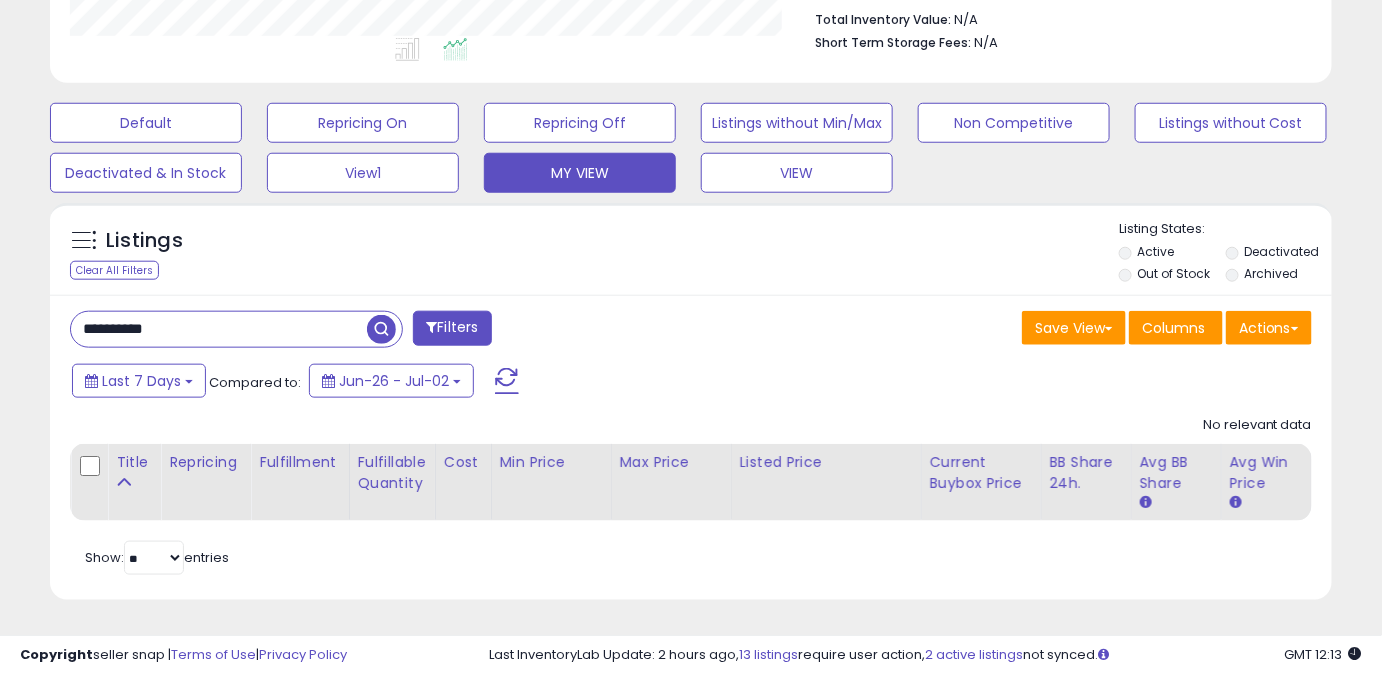 drag, startPoint x: 1194, startPoint y: 259, endPoint x: 1273, endPoint y: 234, distance: 82.86133 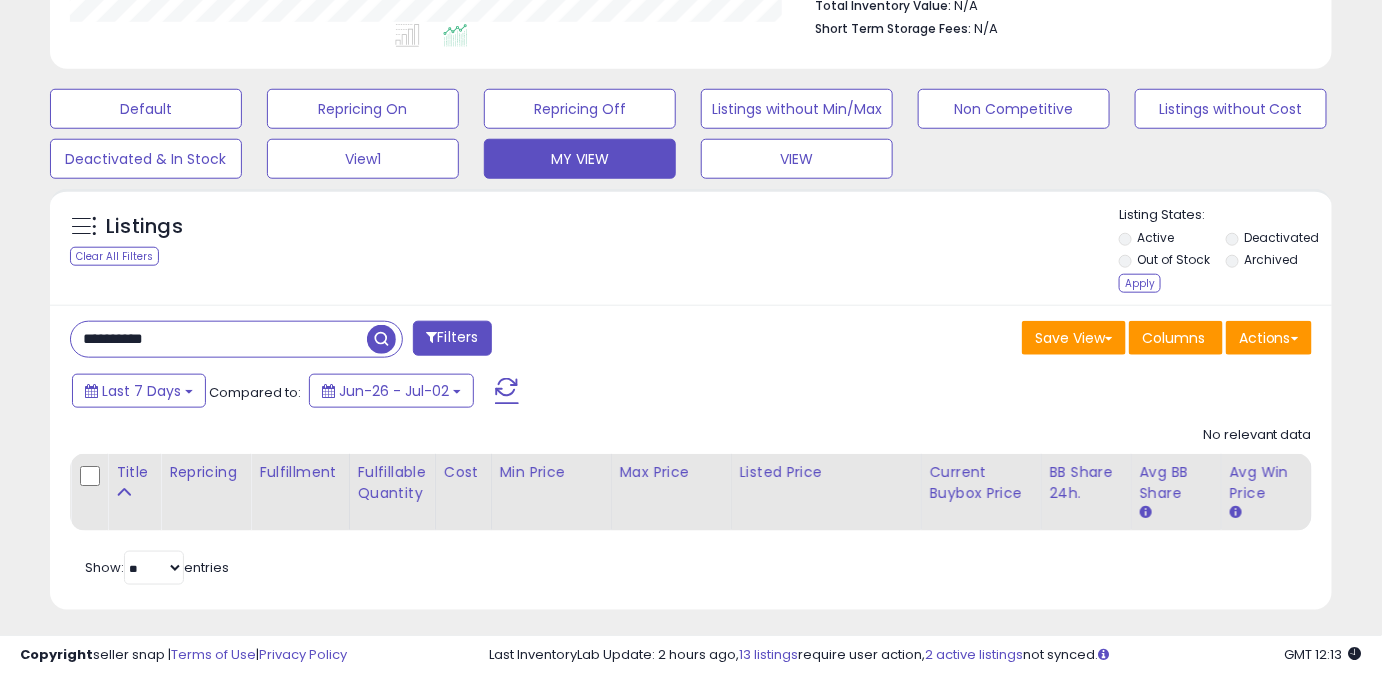 click on "Deactivated" at bounding box center (1282, 237) 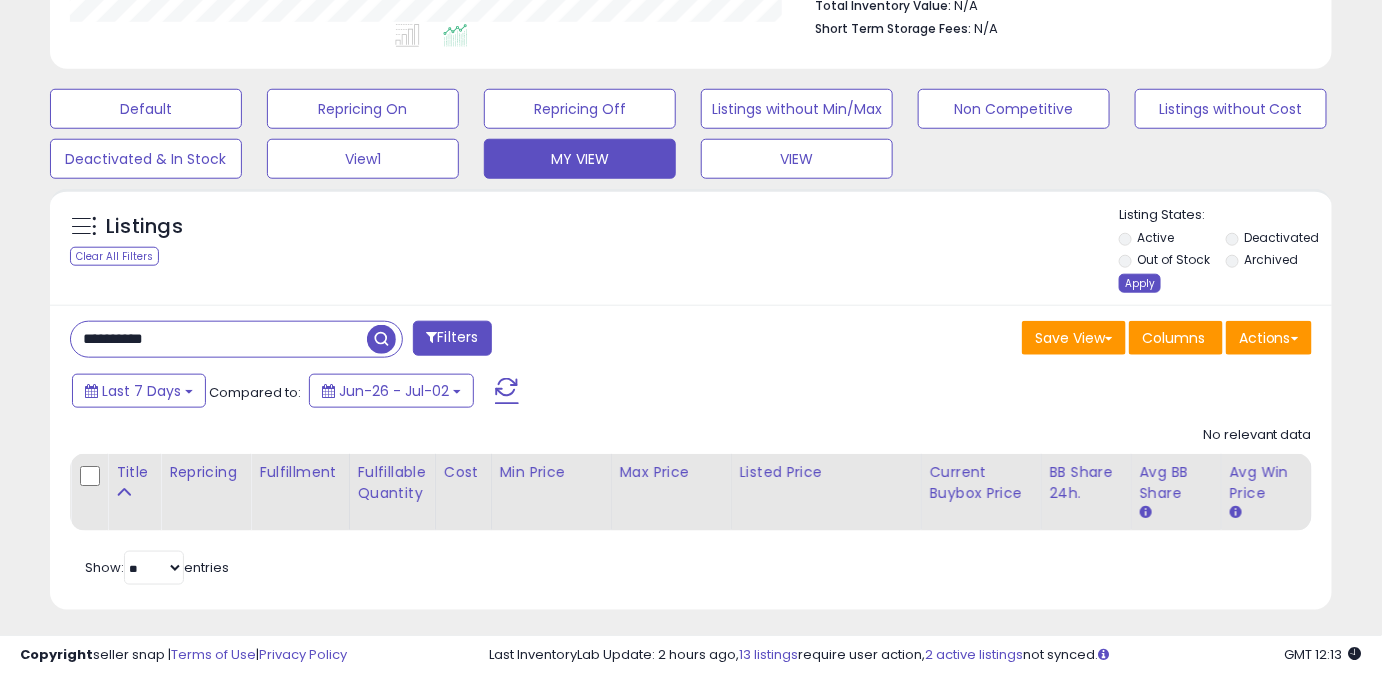 click on "Apply" at bounding box center [1140, 283] 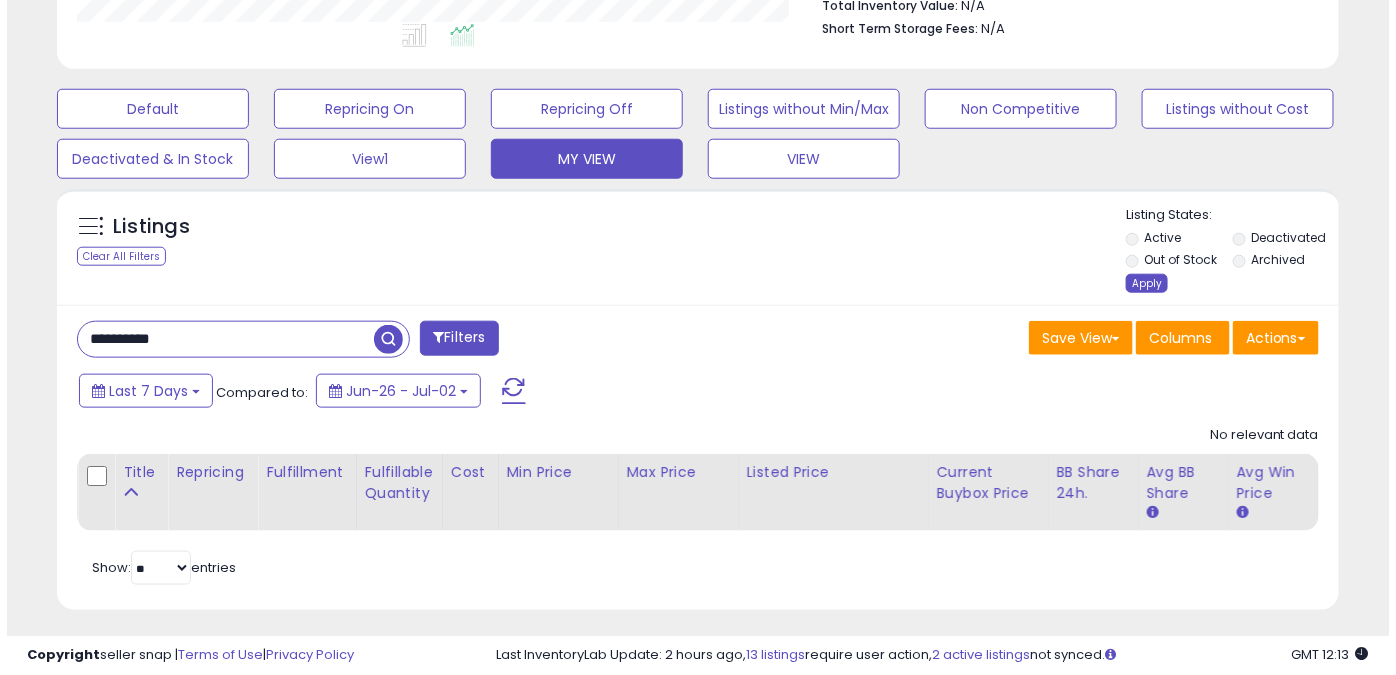 scroll, scrollTop: 999589, scrollLeft: 999249, axis: both 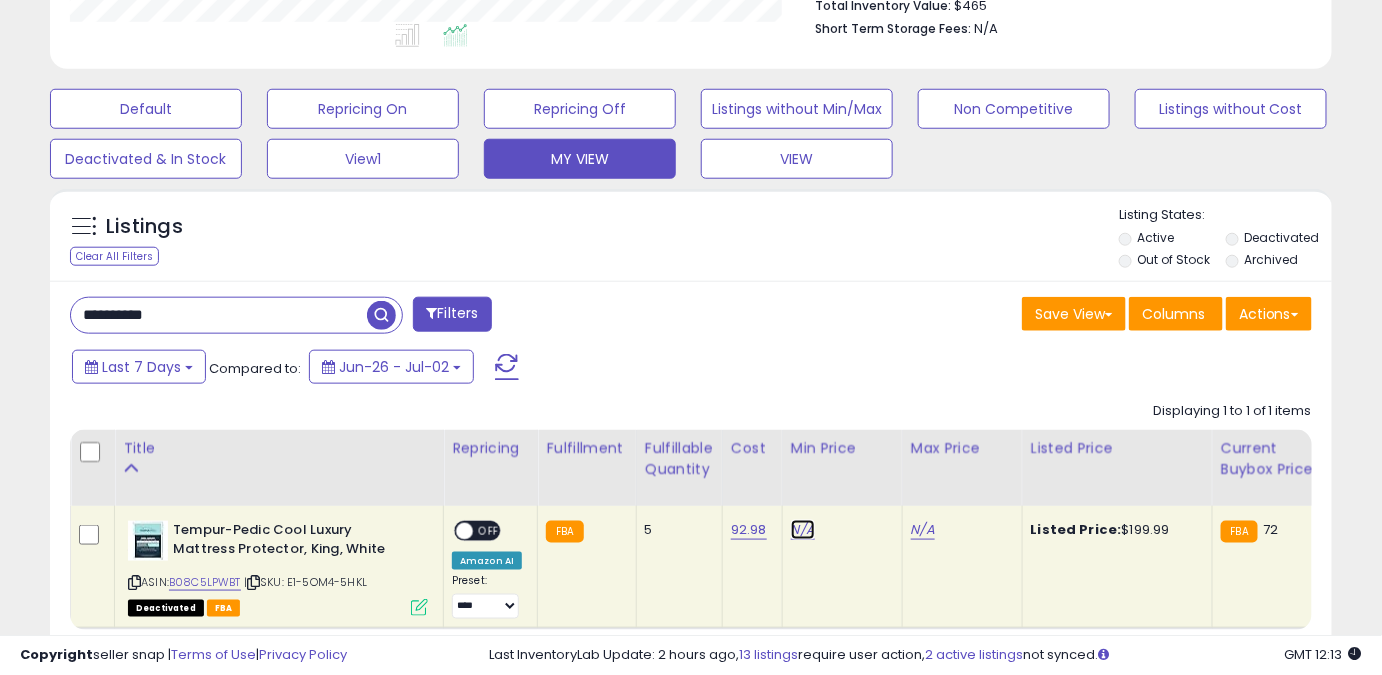 click on "N/A" at bounding box center [803, 530] 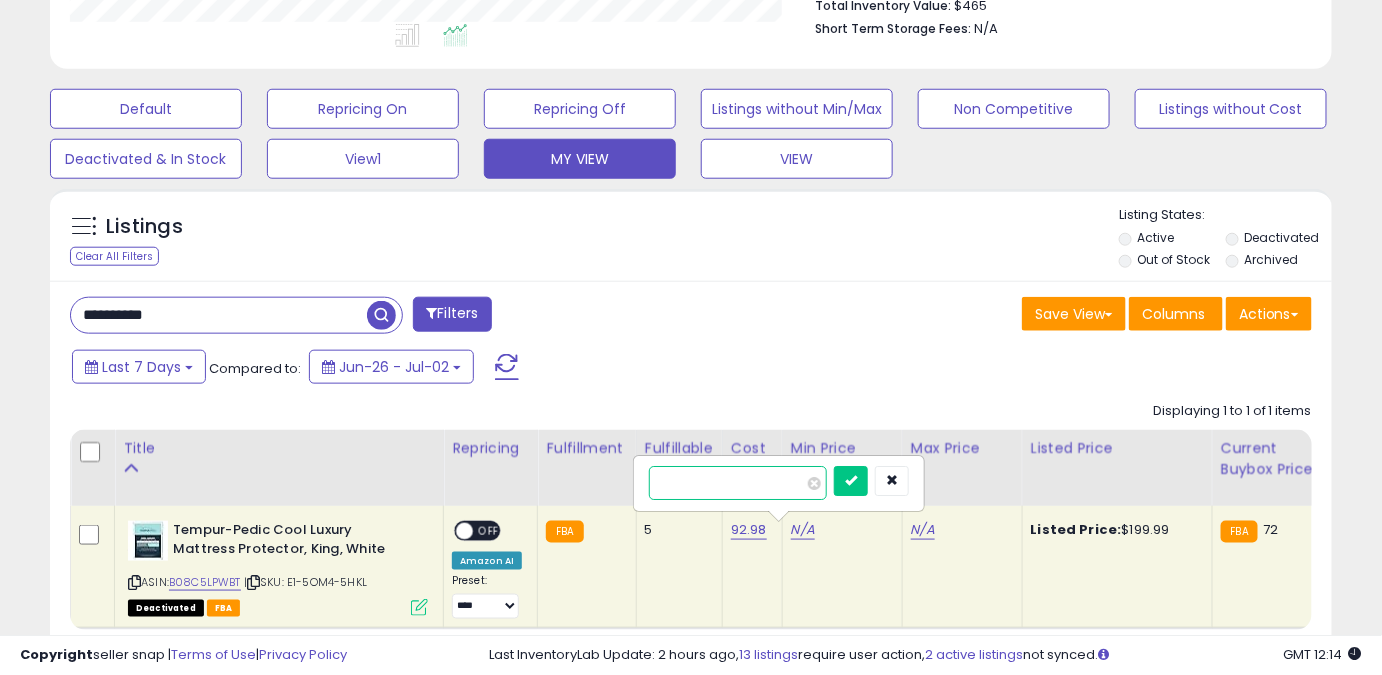 click at bounding box center (738, 483) 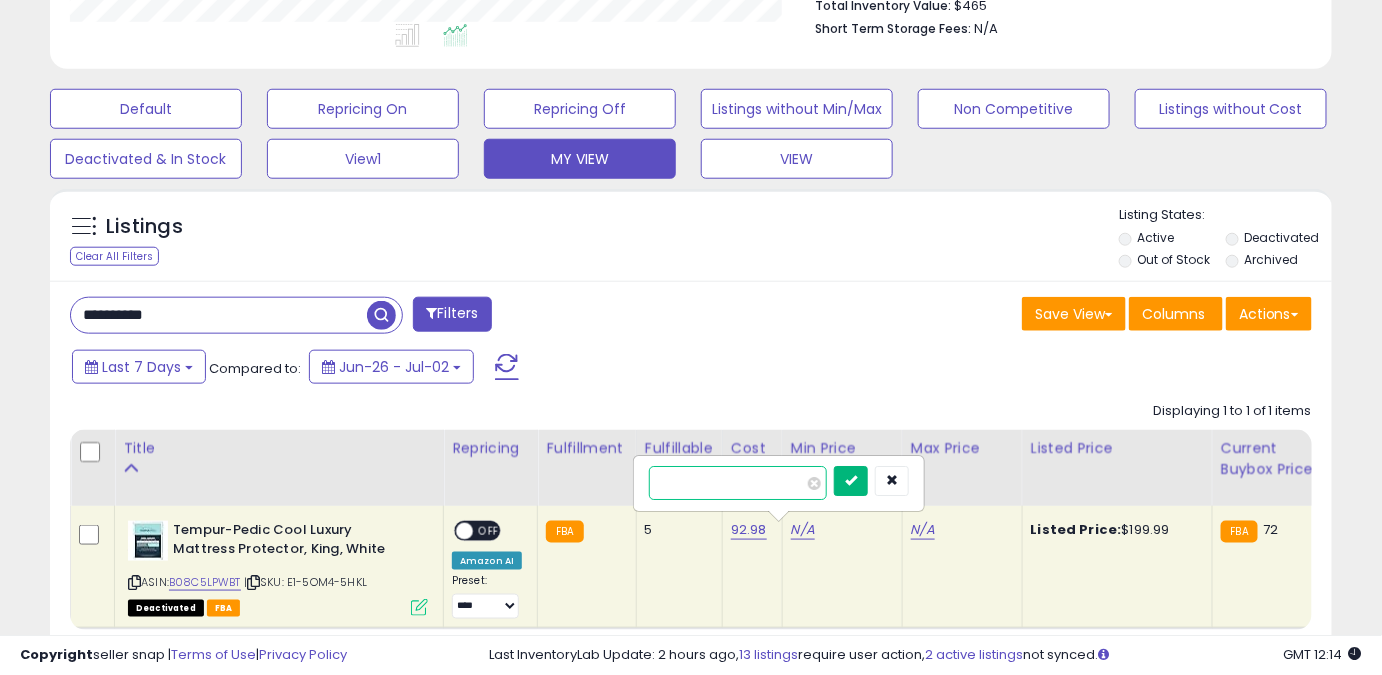 type on "******" 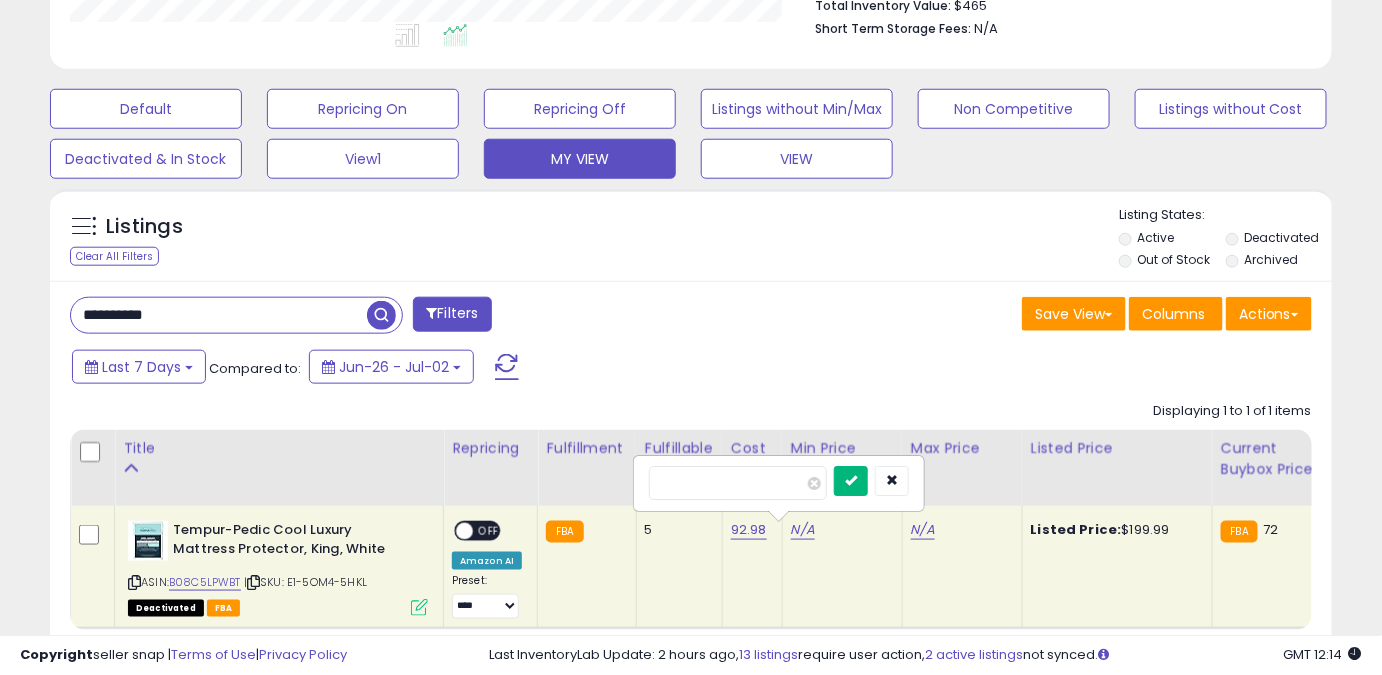 click at bounding box center (851, 481) 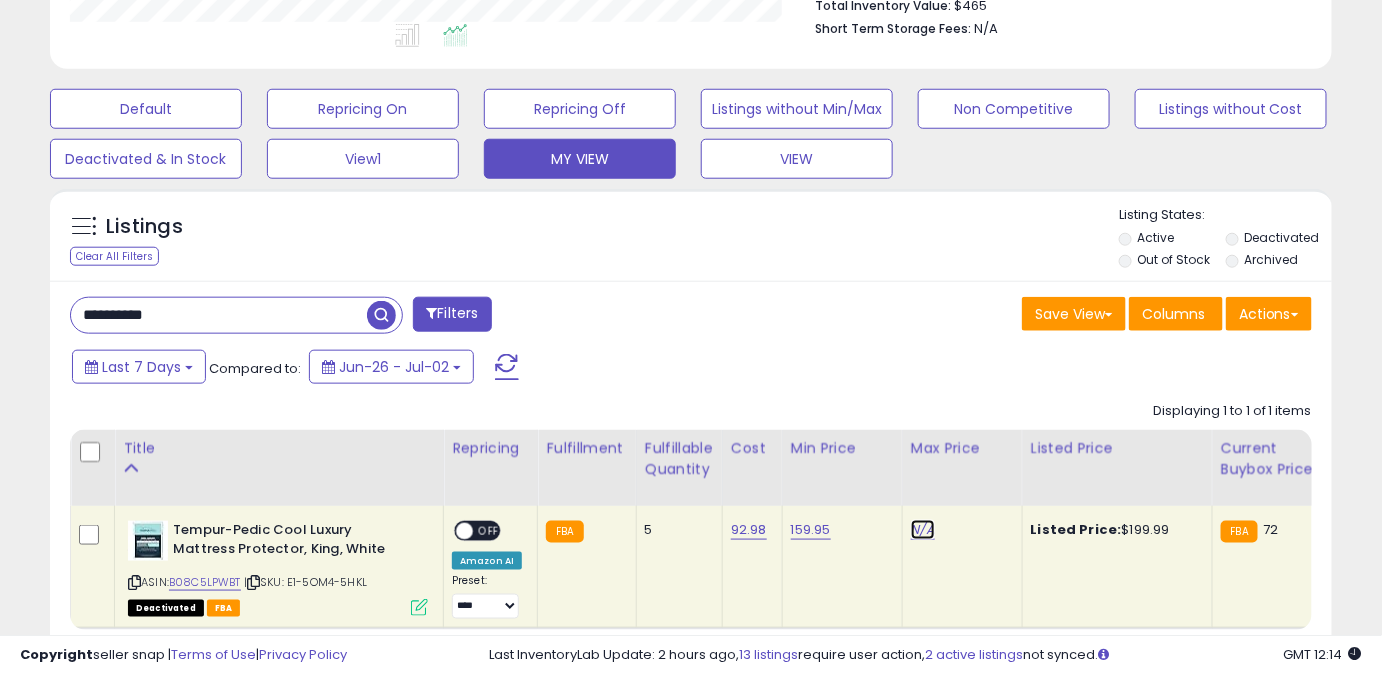 drag, startPoint x: 917, startPoint y: 538, endPoint x: 875, endPoint y: 530, distance: 42.755116 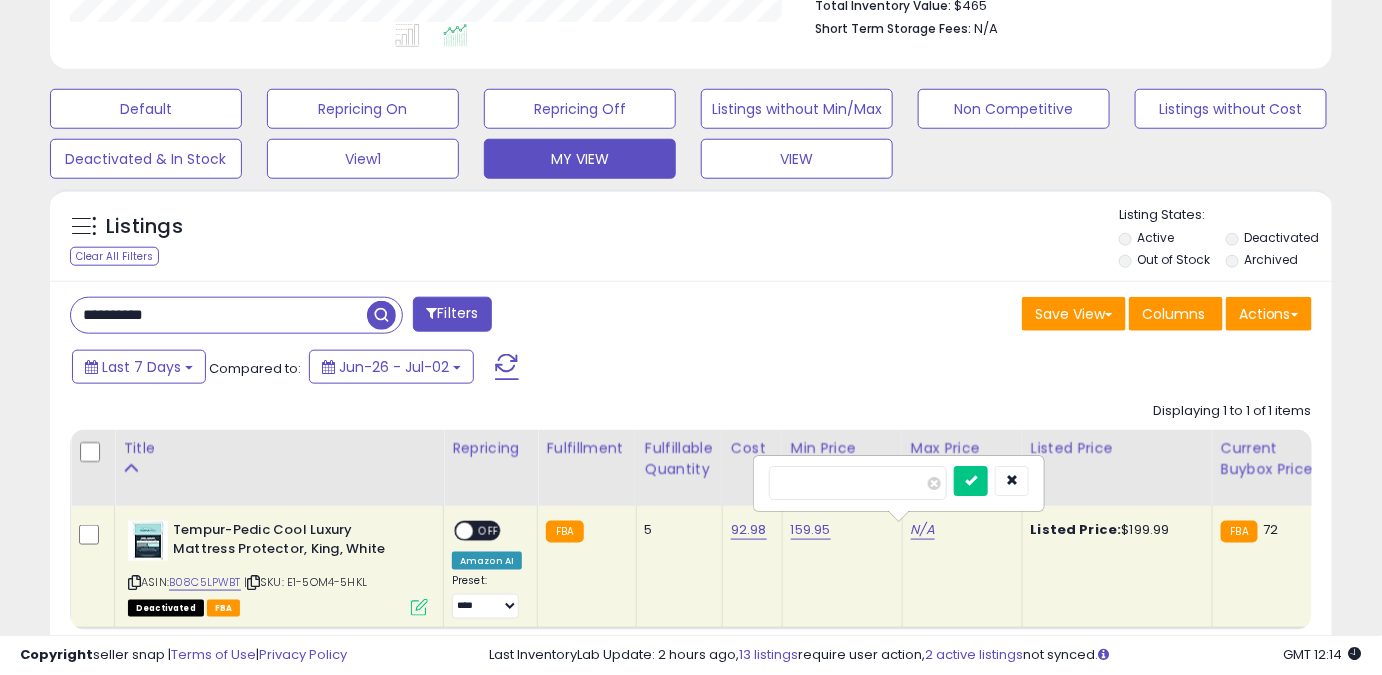 click at bounding box center (858, 483) 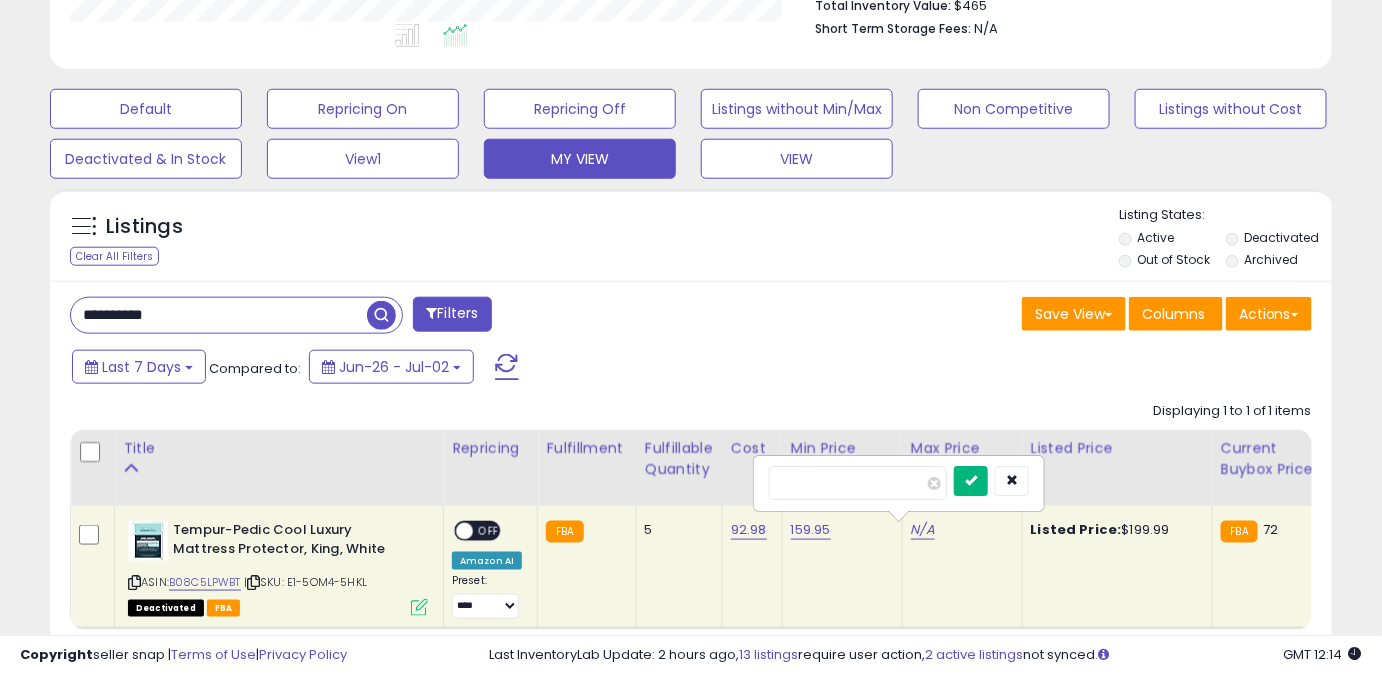 type on "******" 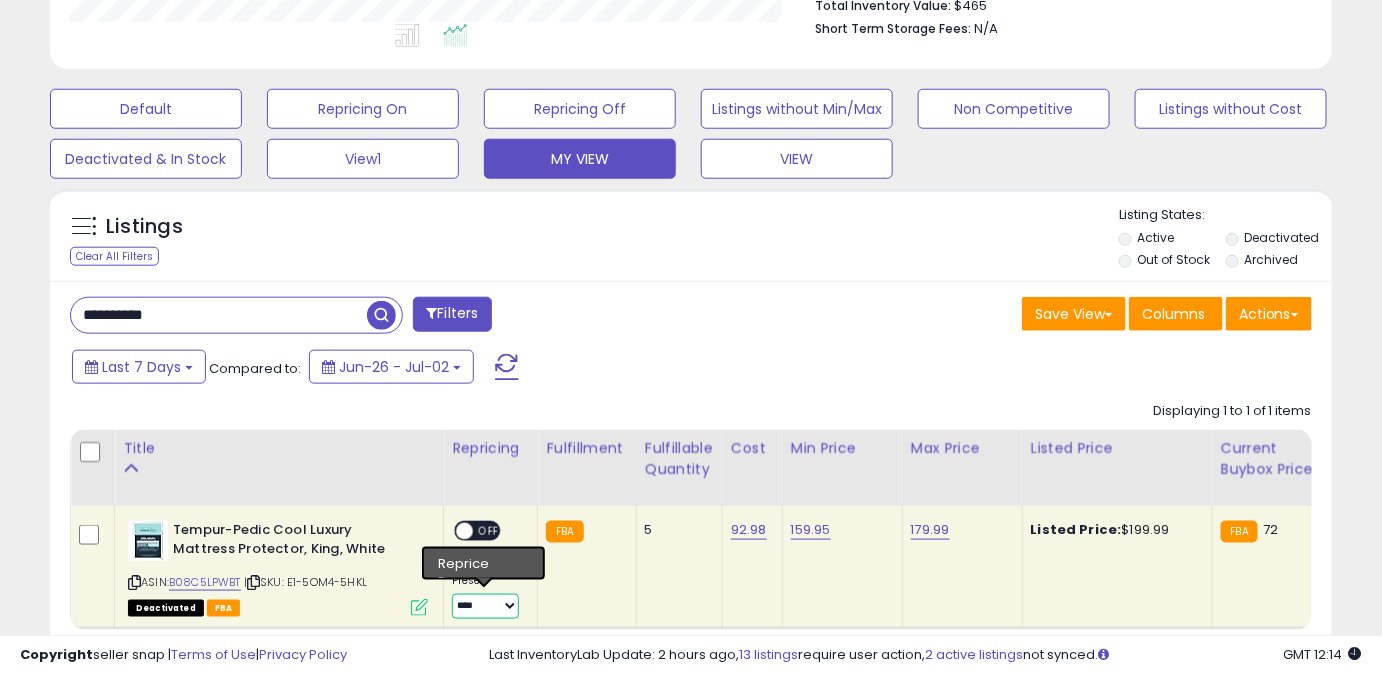 click on "**** ******** *****" at bounding box center [485, 606] 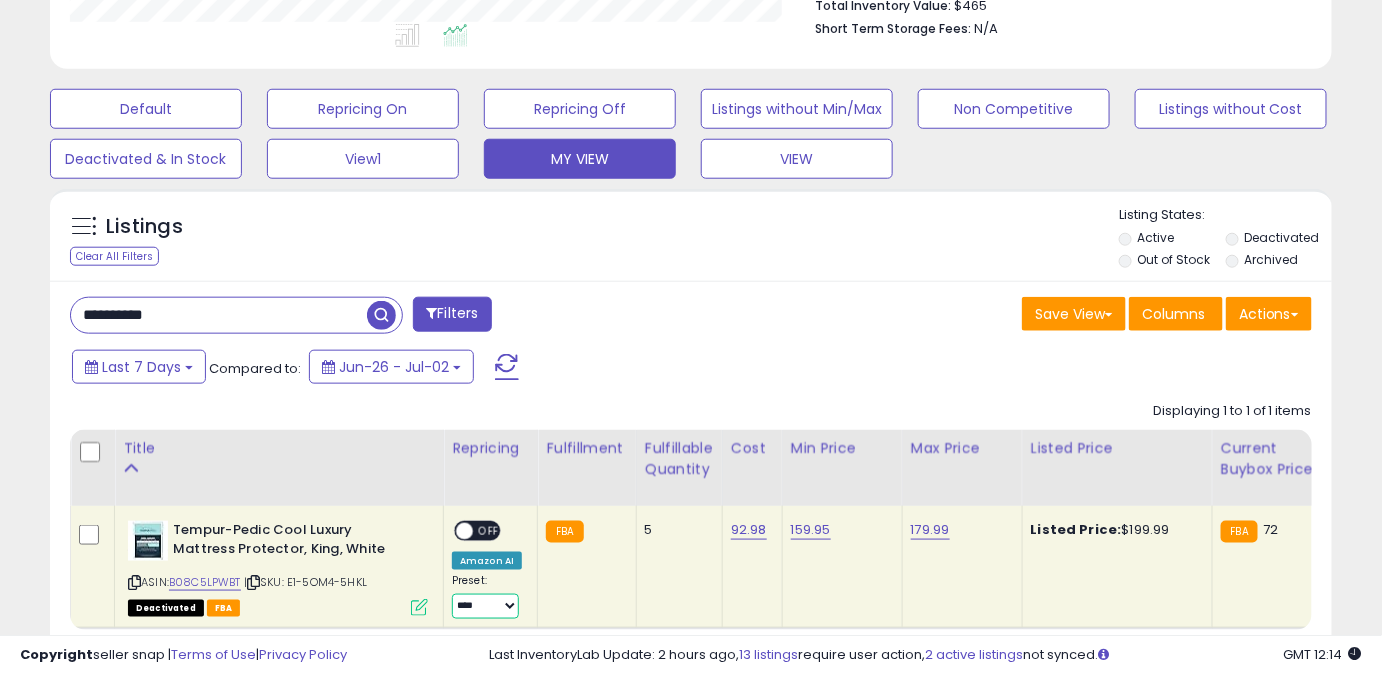 select on "*****" 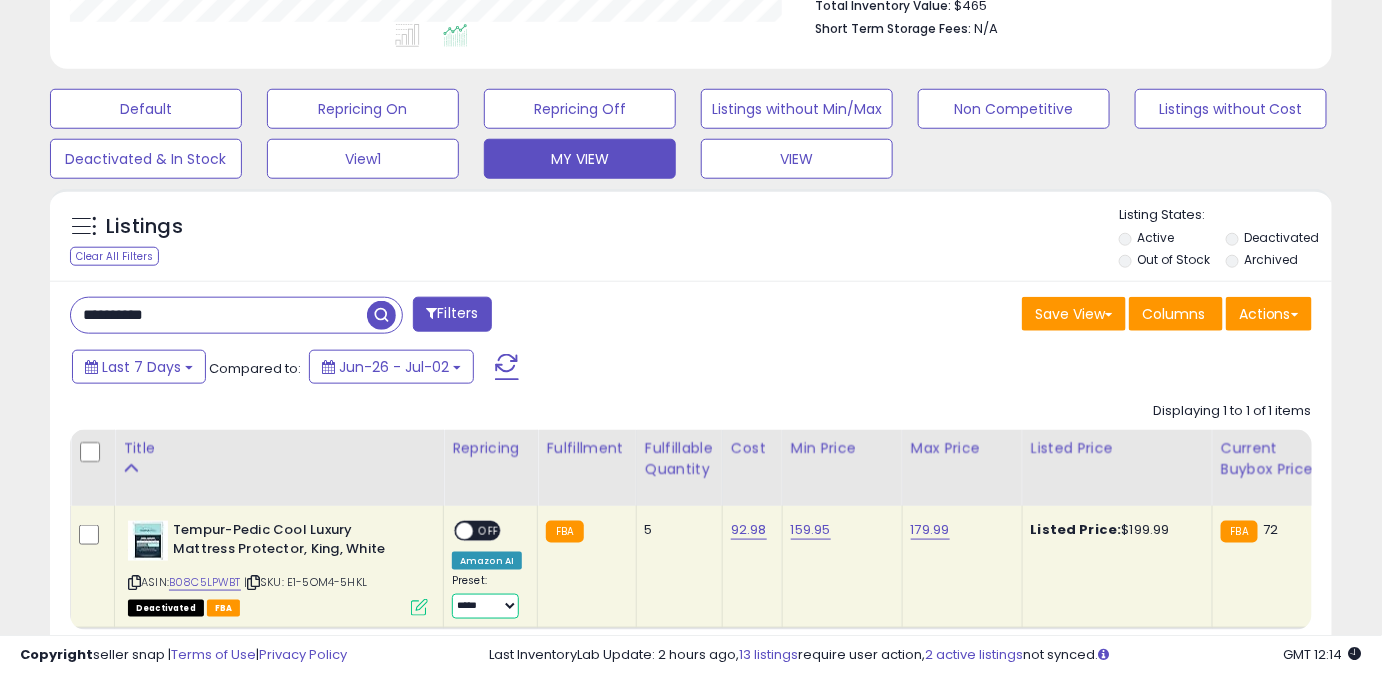 click on "**** ******** *****" at bounding box center [485, 606] 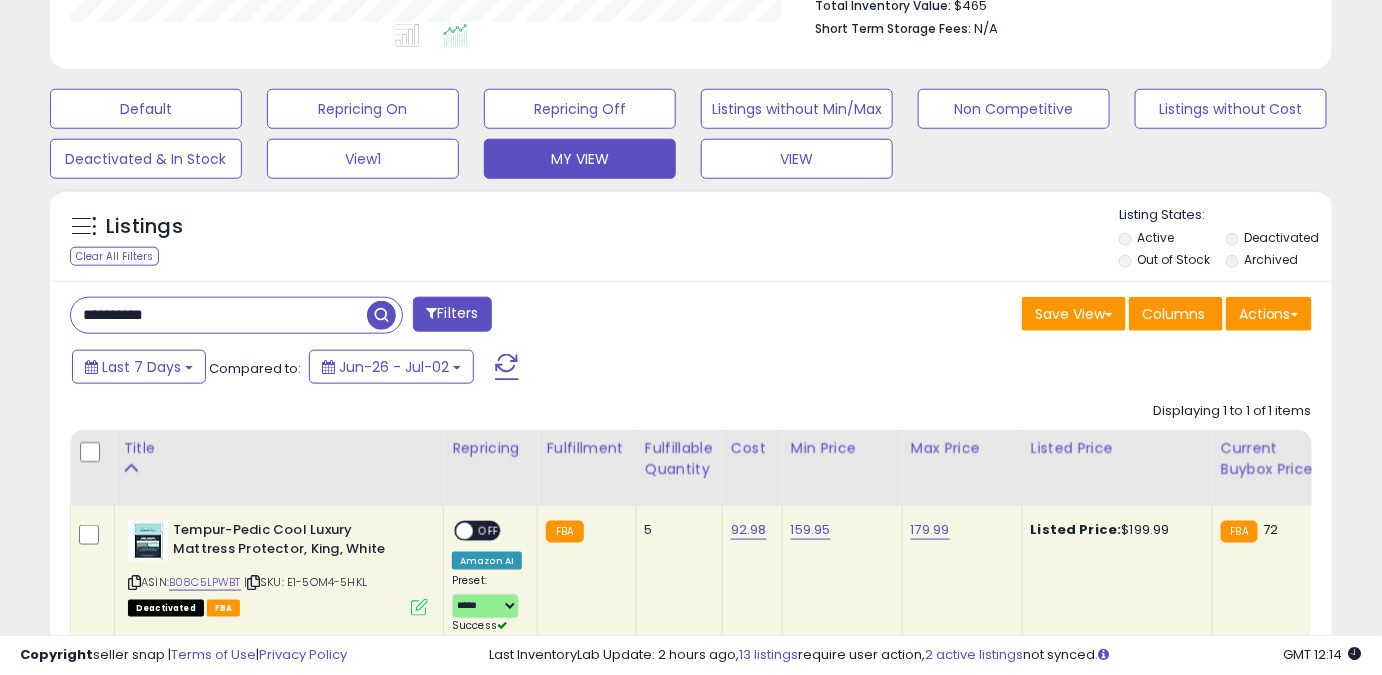 click on "OFF" at bounding box center [489, 531] 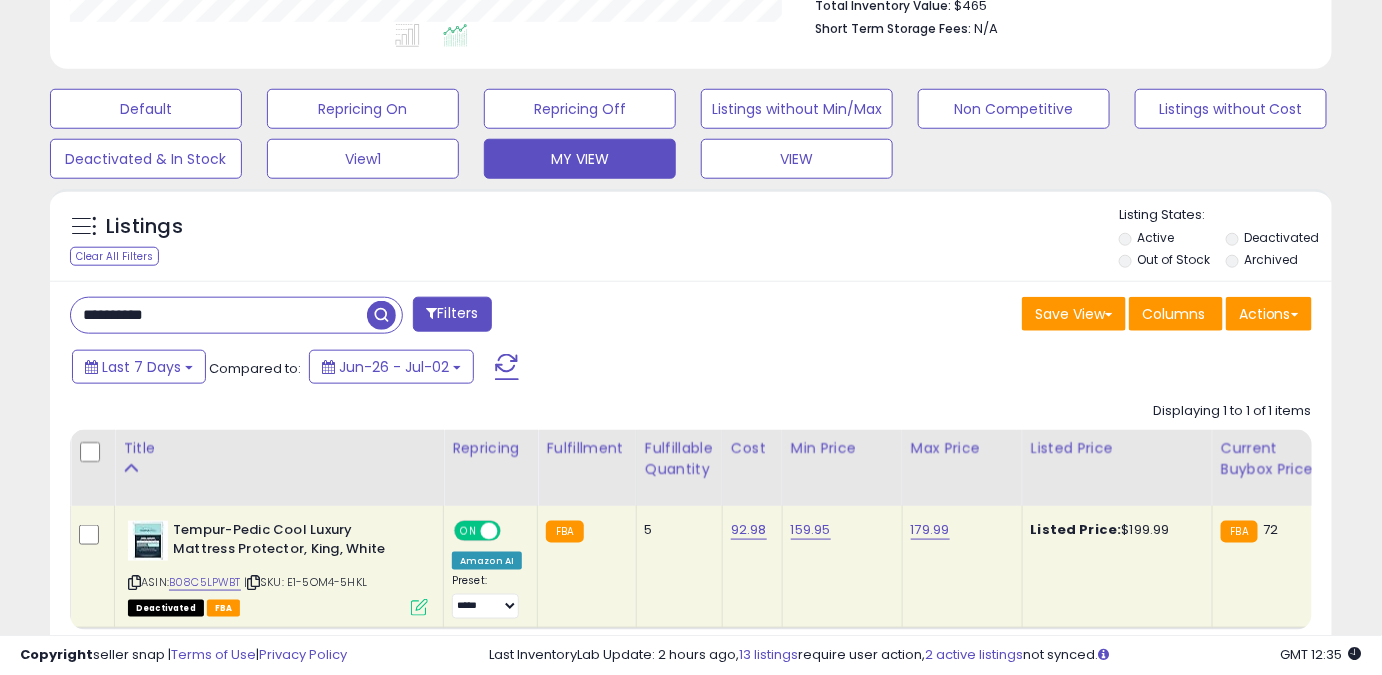 drag, startPoint x: 218, startPoint y: 322, endPoint x: 0, endPoint y: 271, distance: 223.88614 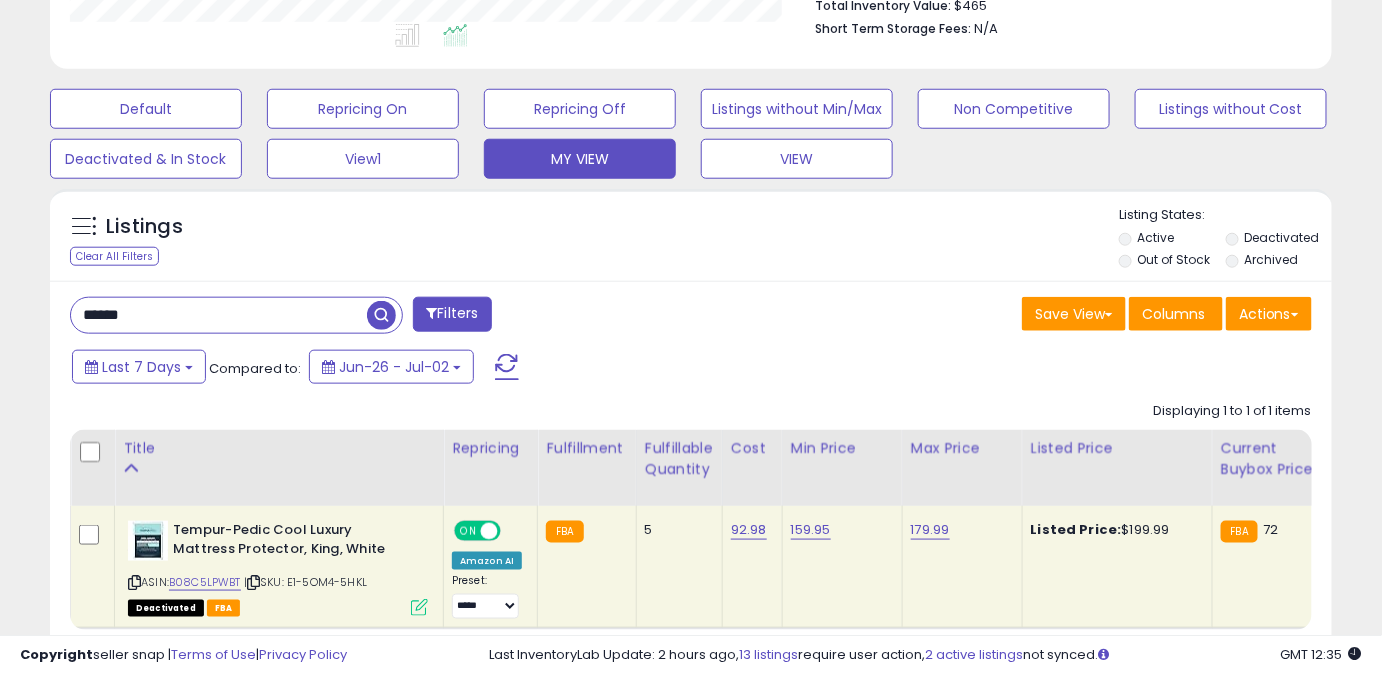 type on "******" 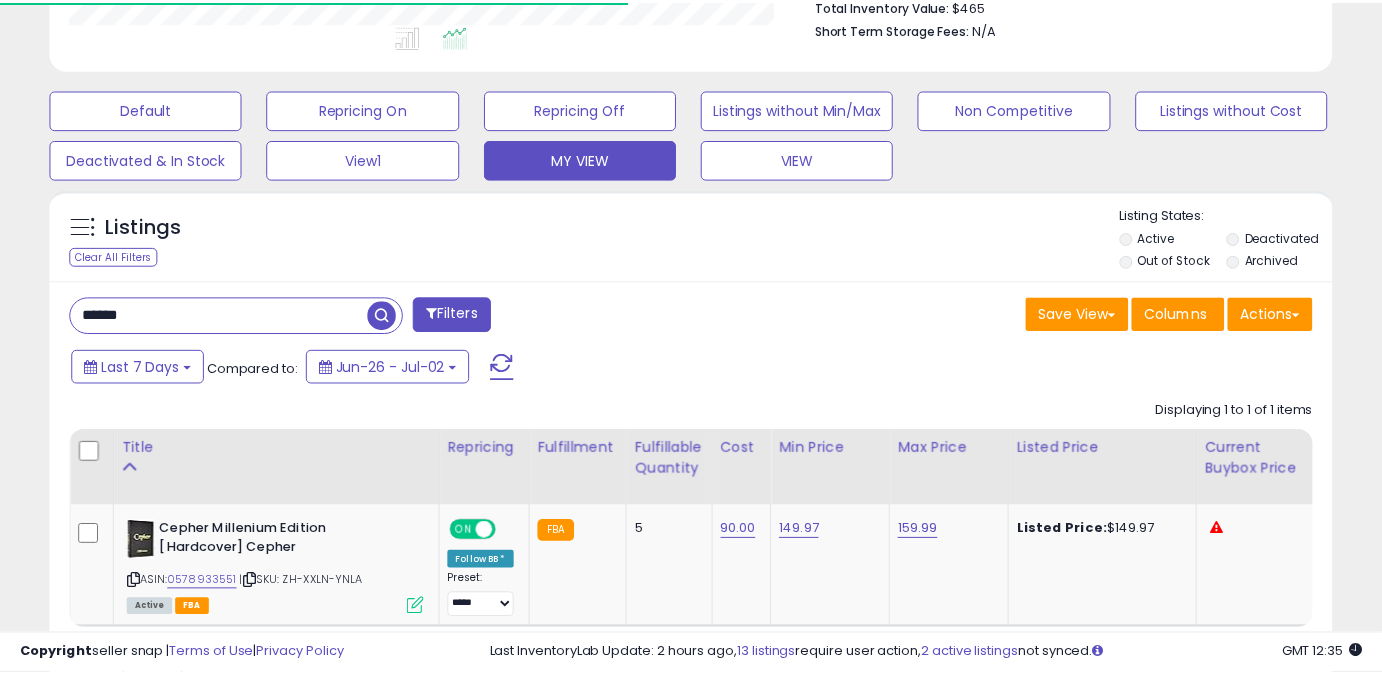 scroll, scrollTop: 410, scrollLeft: 741, axis: both 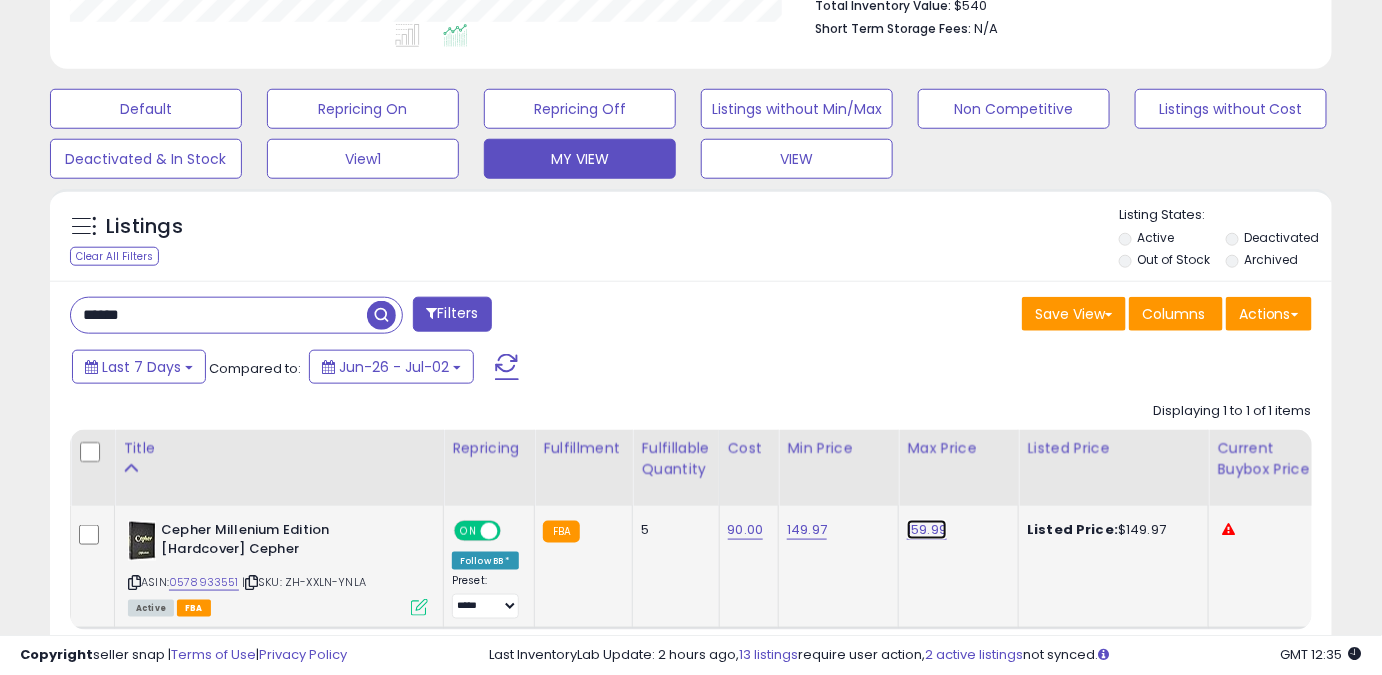 click on "159.99" at bounding box center [927, 530] 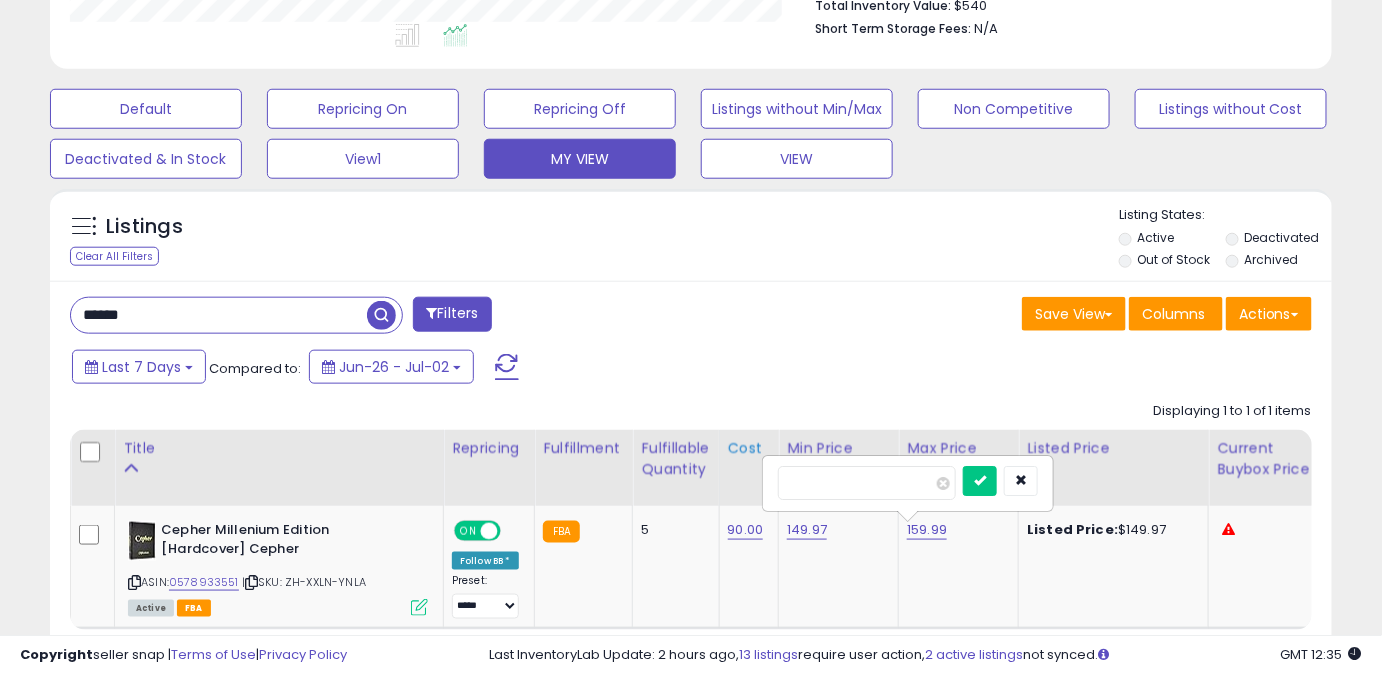 drag, startPoint x: 879, startPoint y: 489, endPoint x: 754, endPoint y: 499, distance: 125.39936 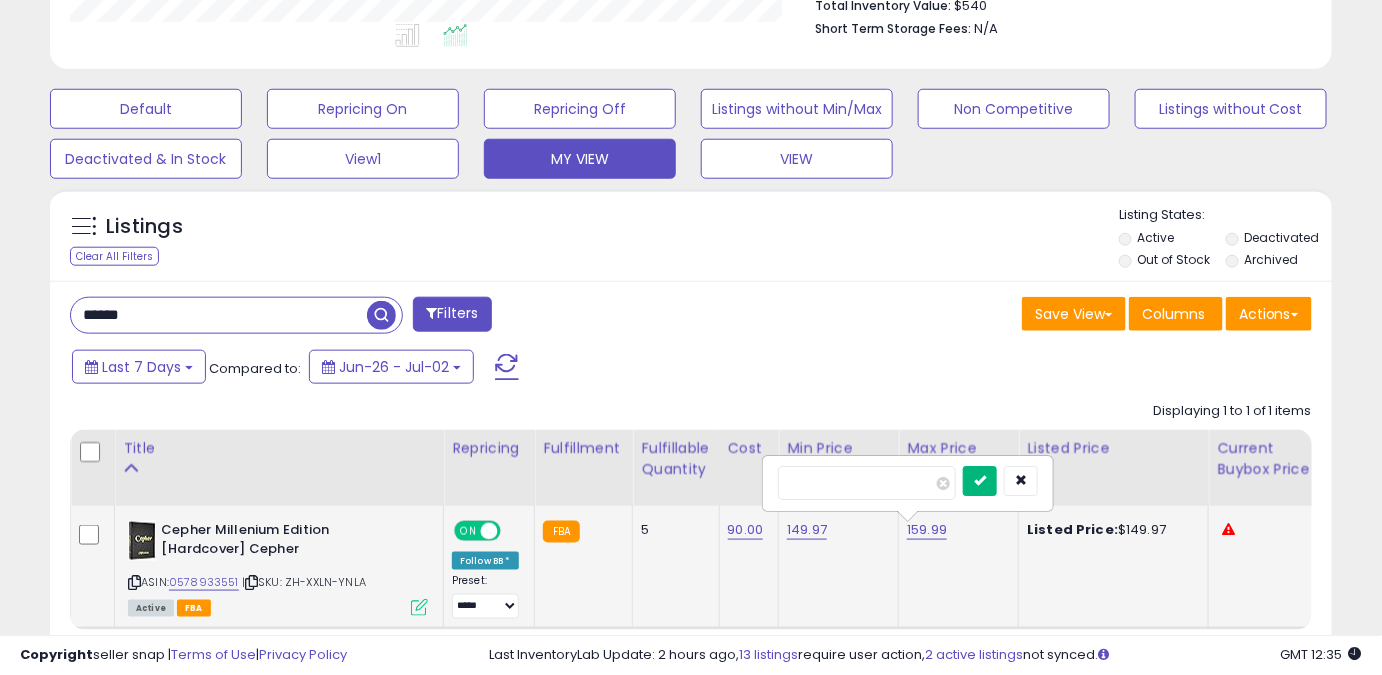 type on "******" 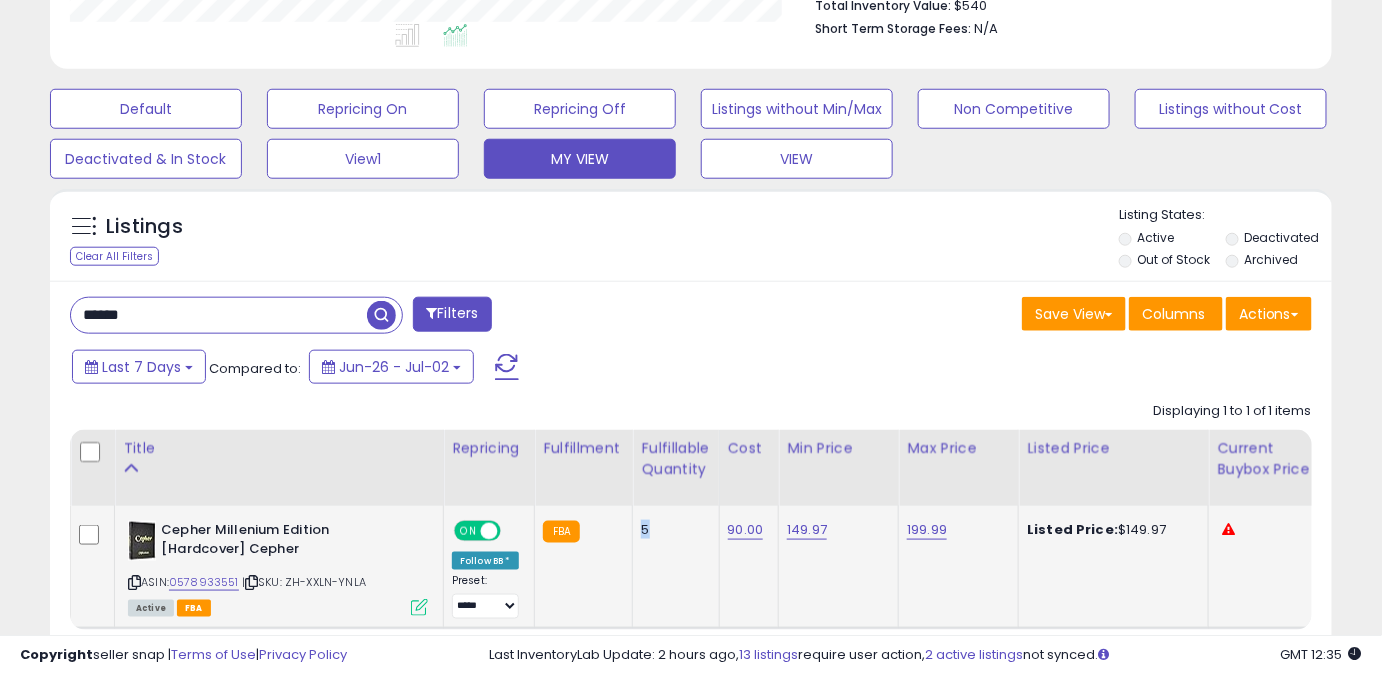 drag, startPoint x: 645, startPoint y: 533, endPoint x: 633, endPoint y: 531, distance: 12.165525 